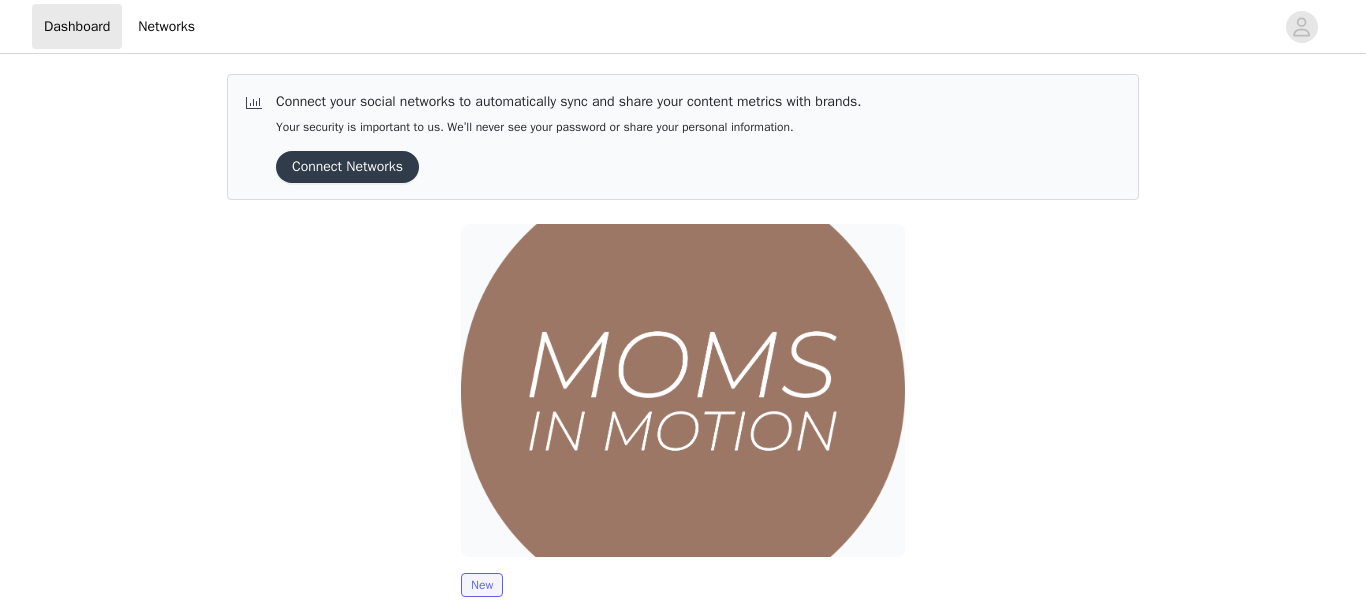 scroll, scrollTop: 0, scrollLeft: 0, axis: both 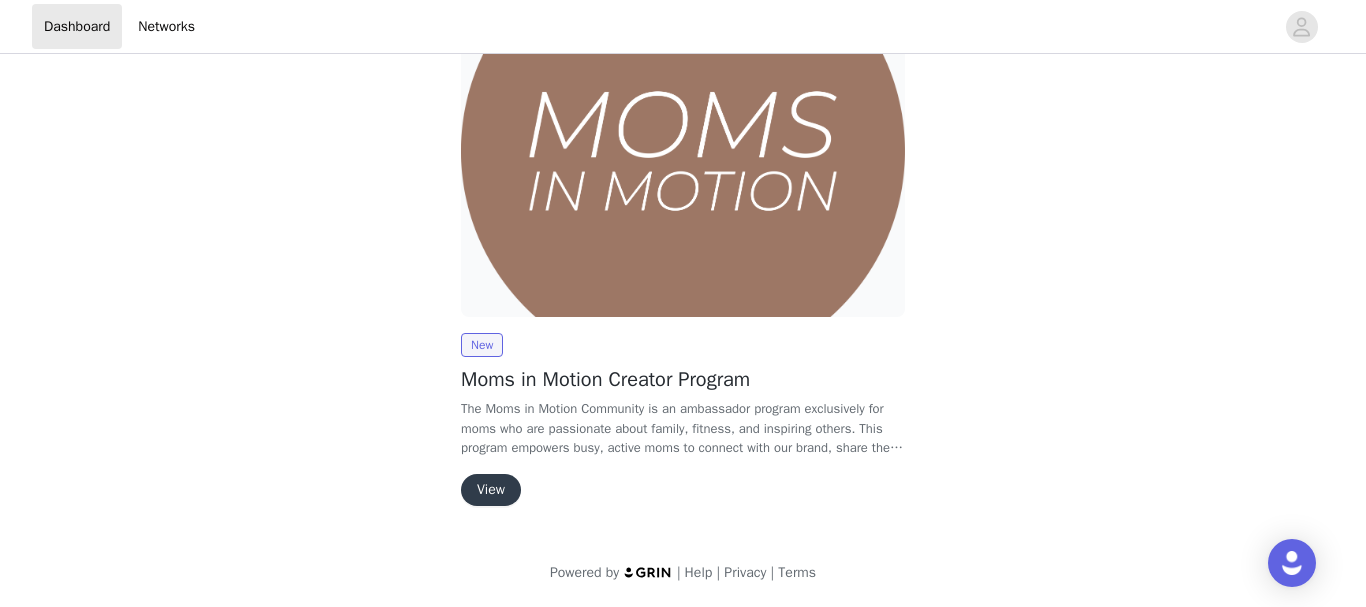 click on "View" at bounding box center [491, 490] 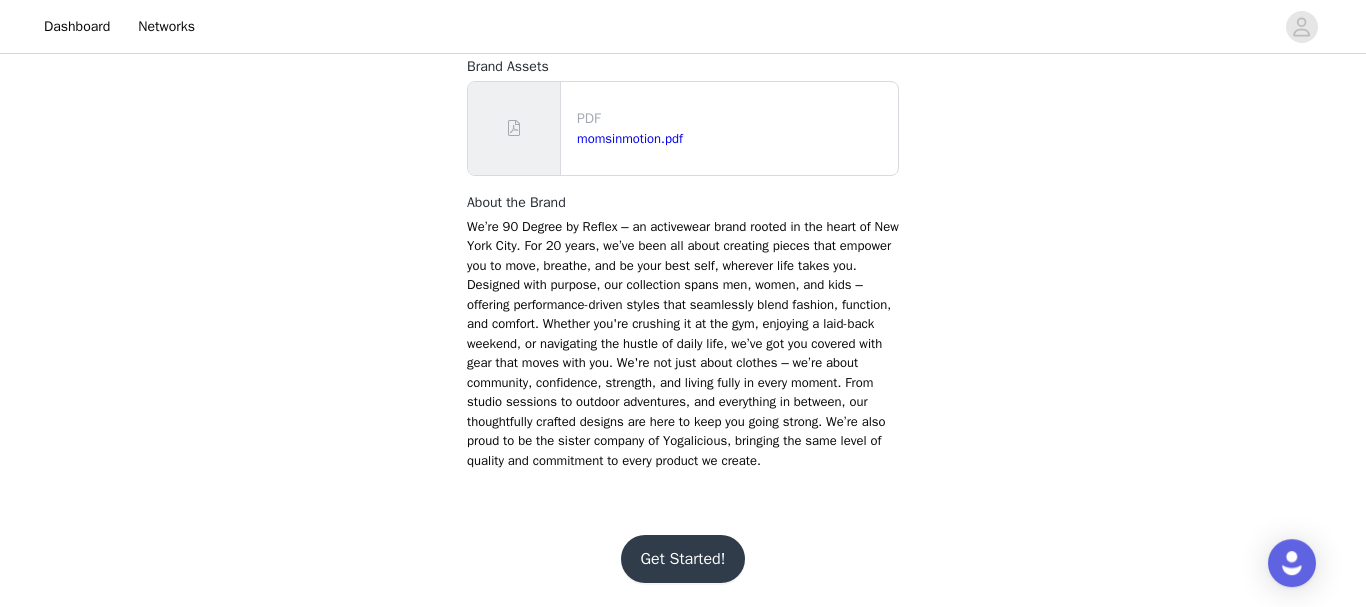 scroll, scrollTop: 1244, scrollLeft: 0, axis: vertical 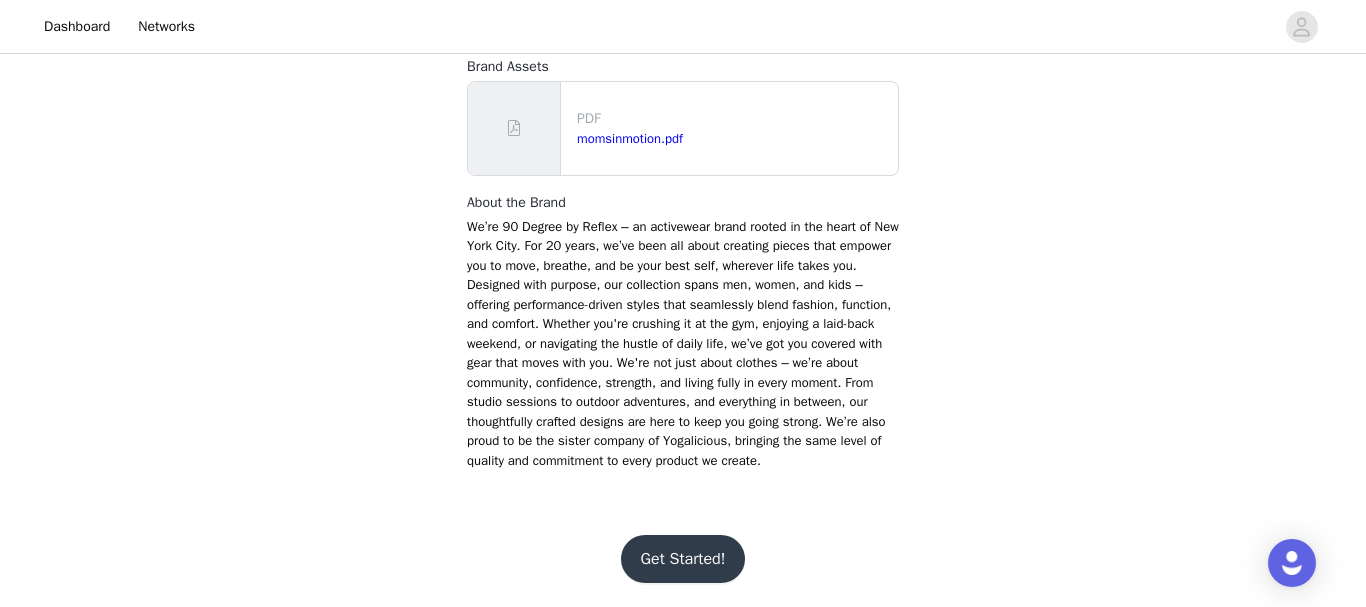 click on "Get Started!" at bounding box center [683, 559] 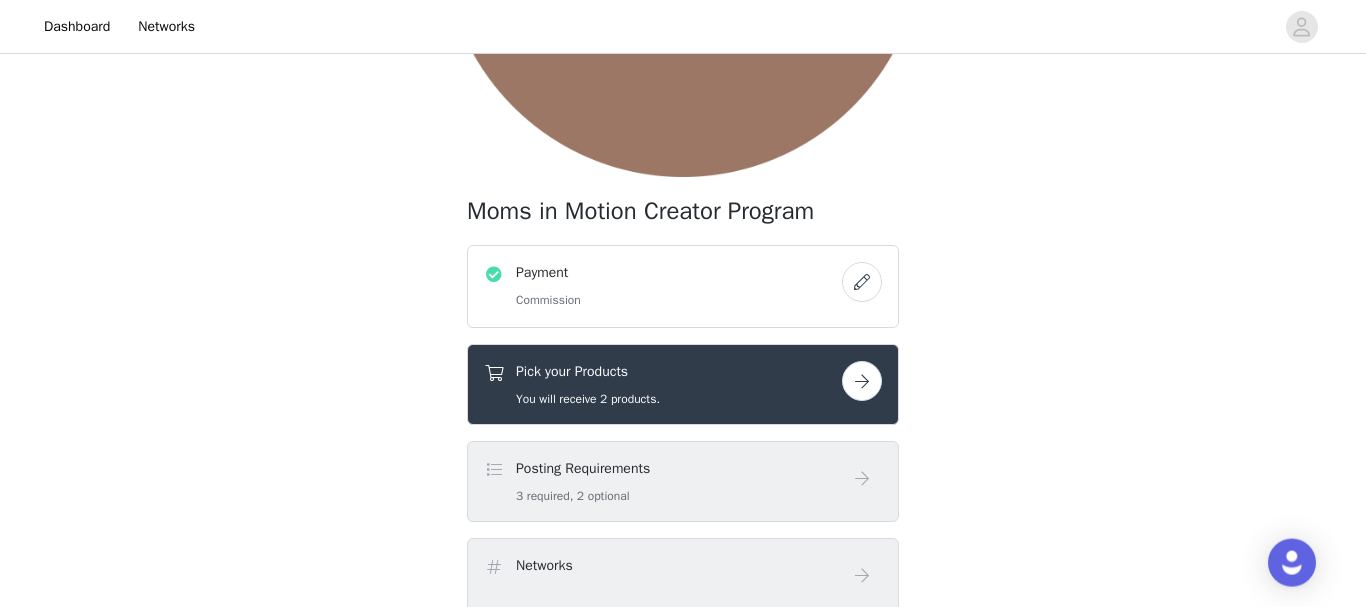 scroll, scrollTop: 408, scrollLeft: 0, axis: vertical 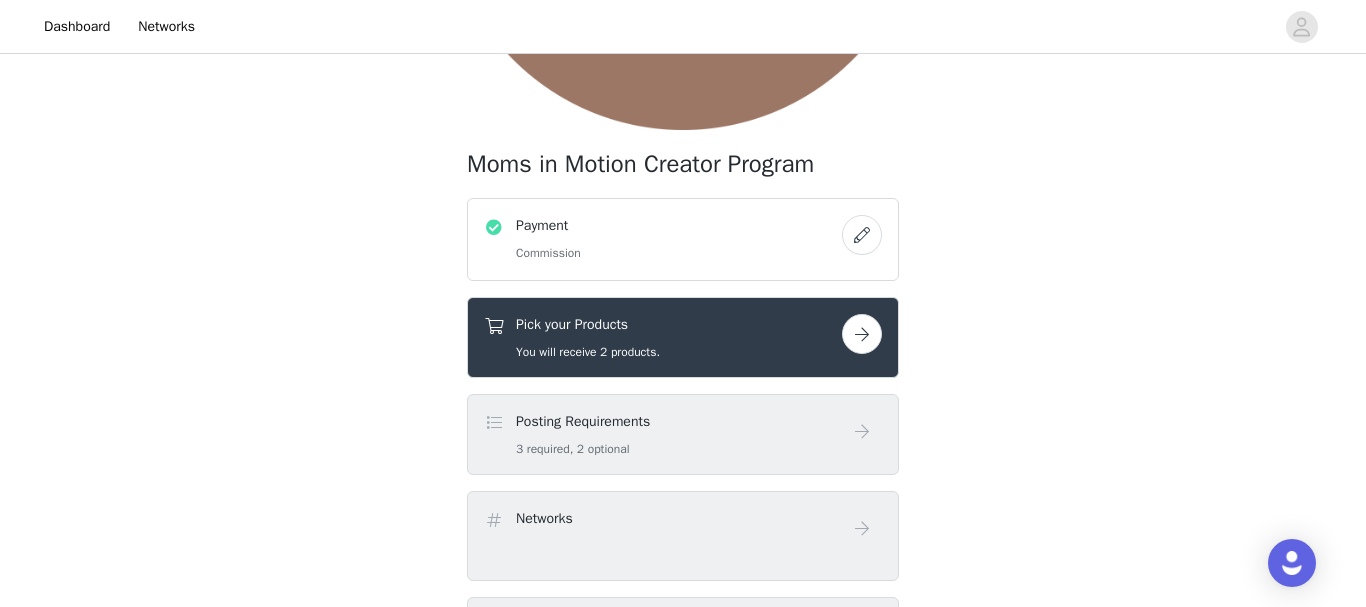 click at bounding box center [862, 334] 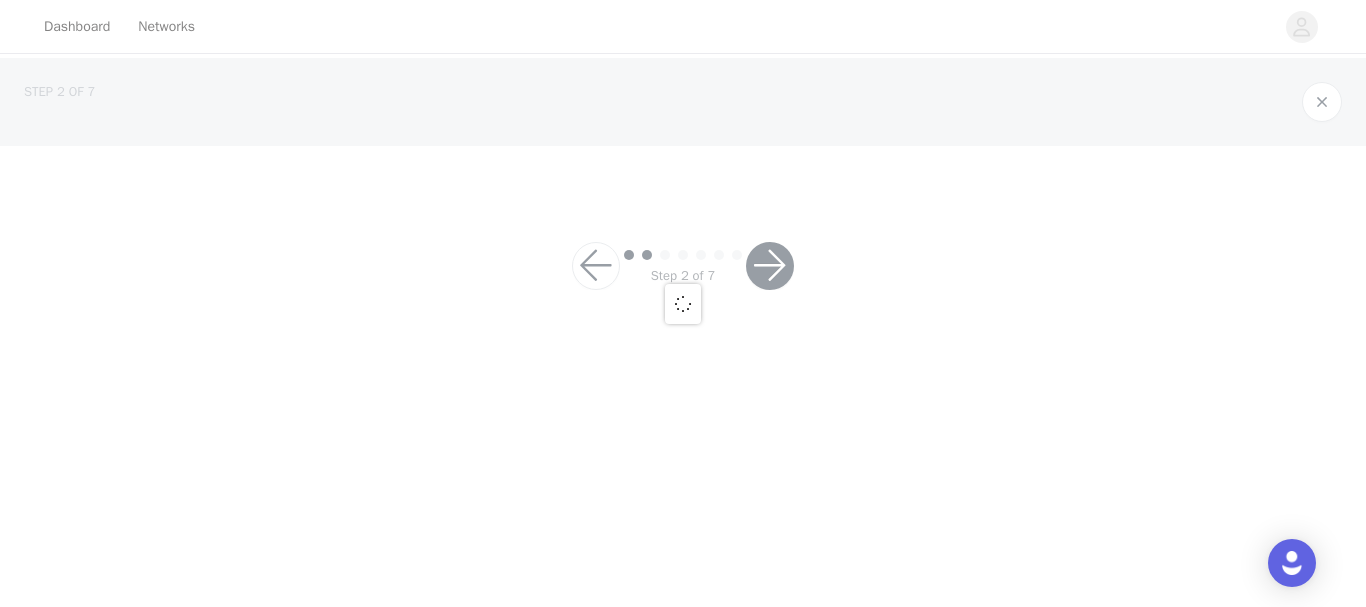 scroll, scrollTop: 0, scrollLeft: 0, axis: both 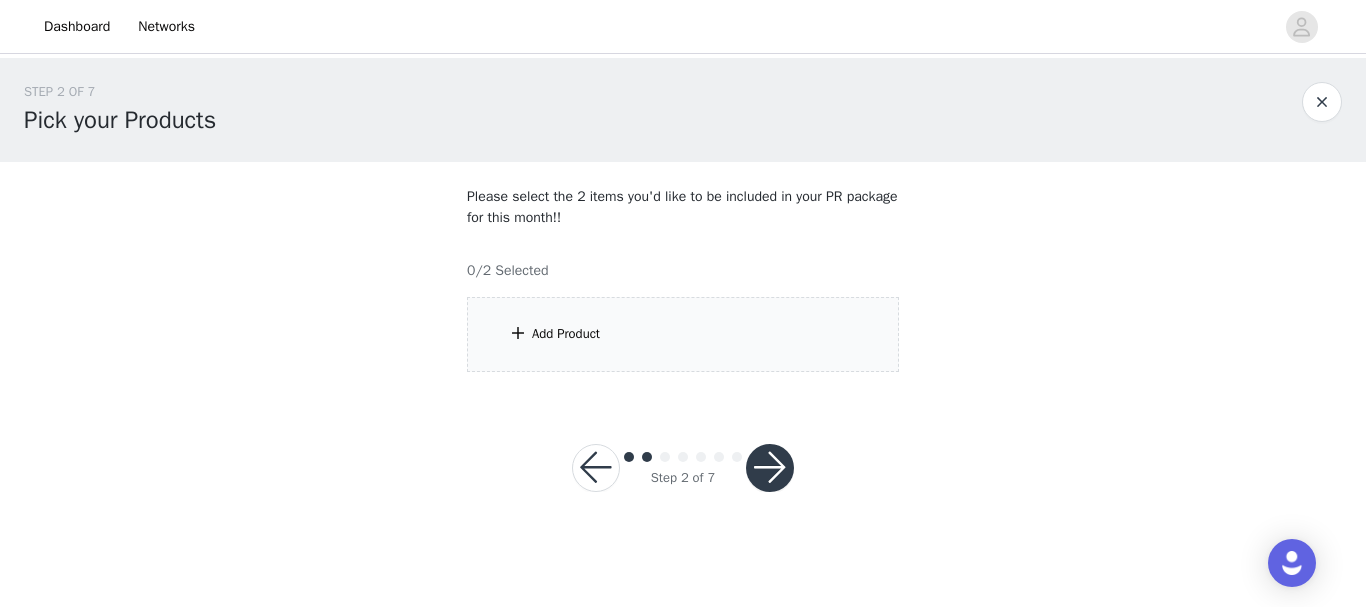 click on "Add Product" at bounding box center [683, 334] 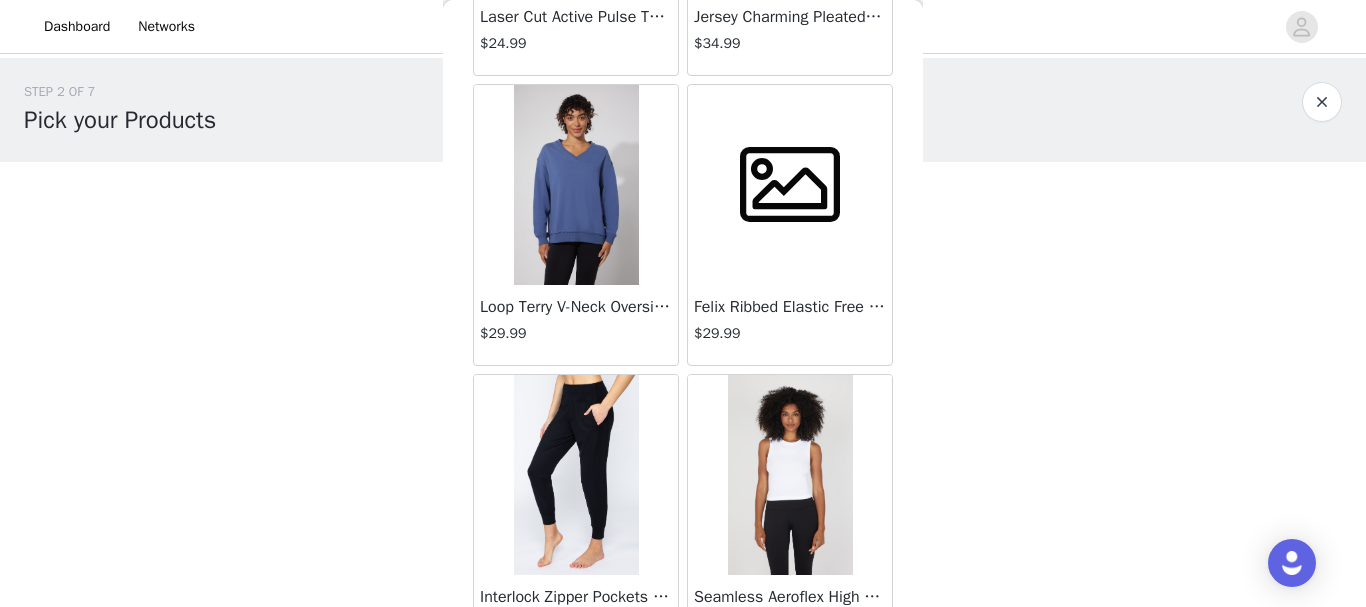 scroll, scrollTop: 0, scrollLeft: 0, axis: both 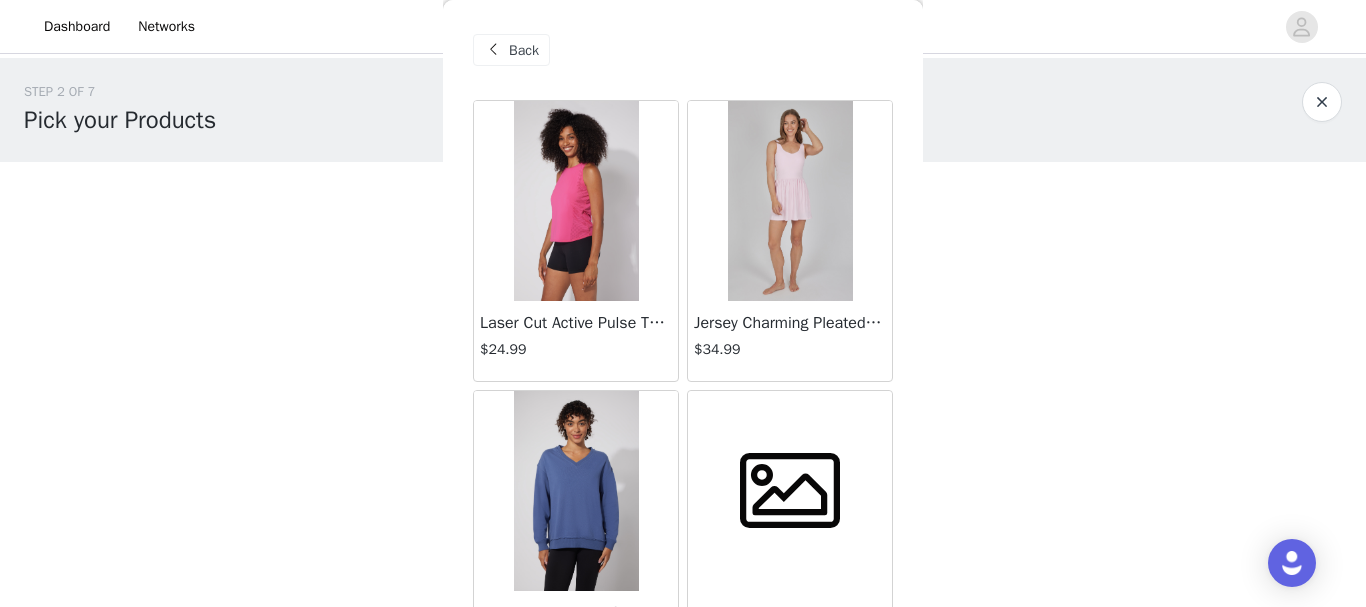 click at bounding box center (790, 201) 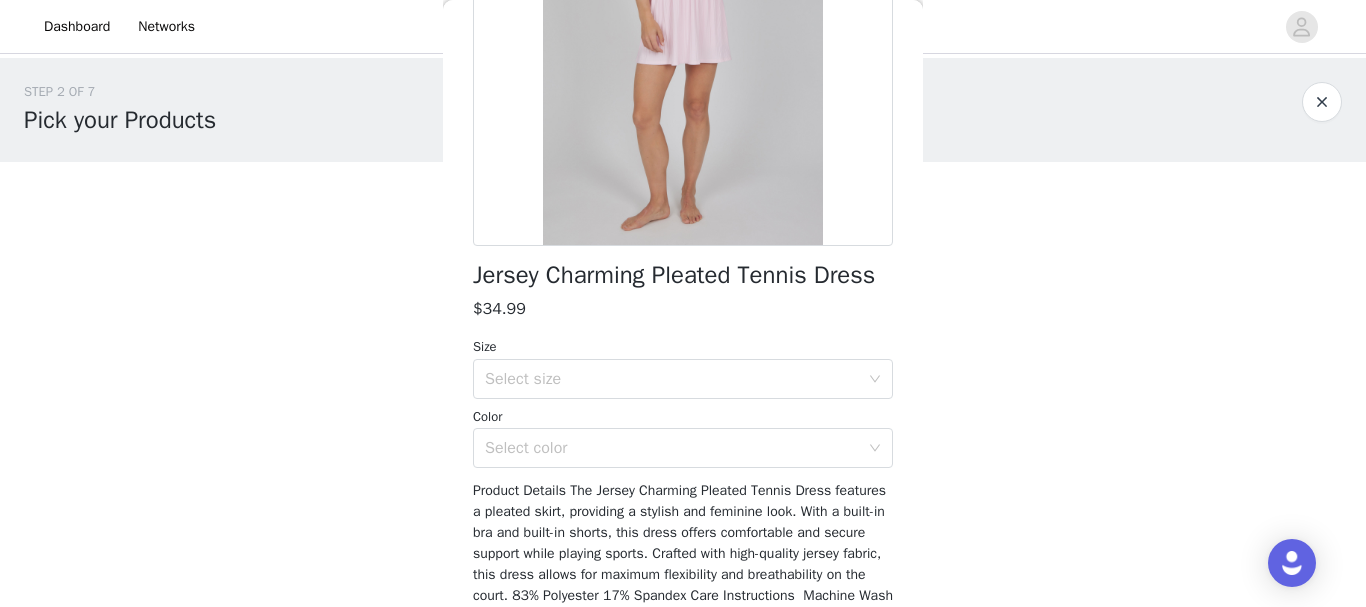 scroll, scrollTop: 408, scrollLeft: 0, axis: vertical 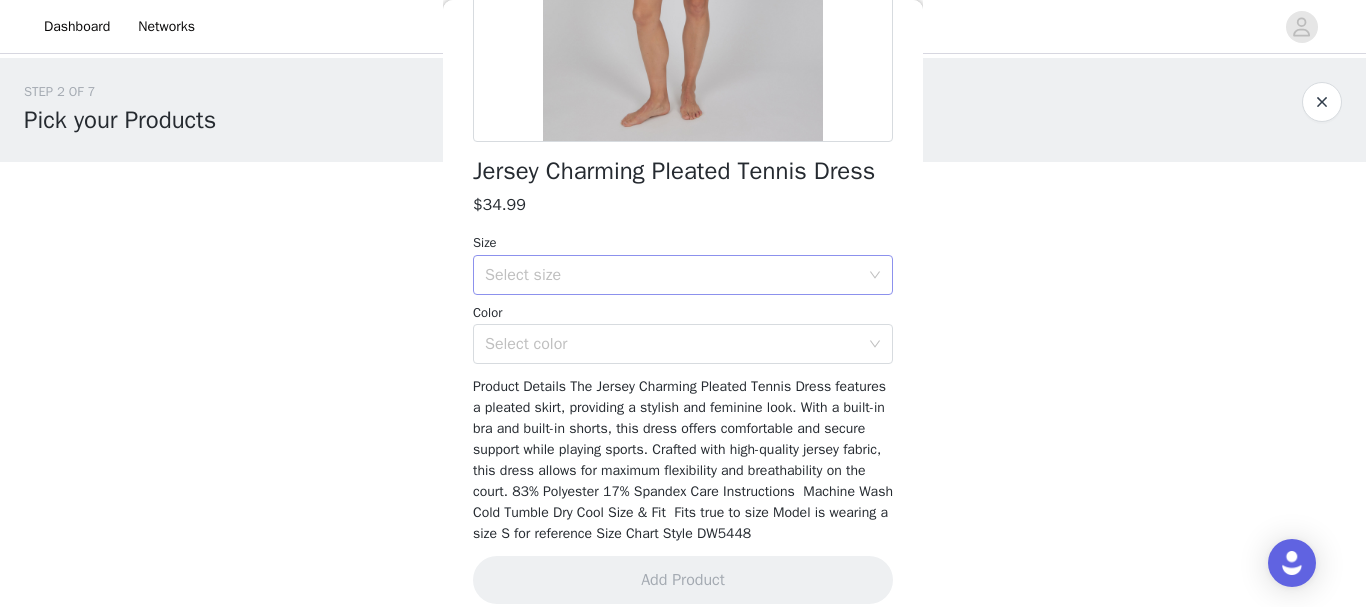 click on "Select size" at bounding box center [672, 275] 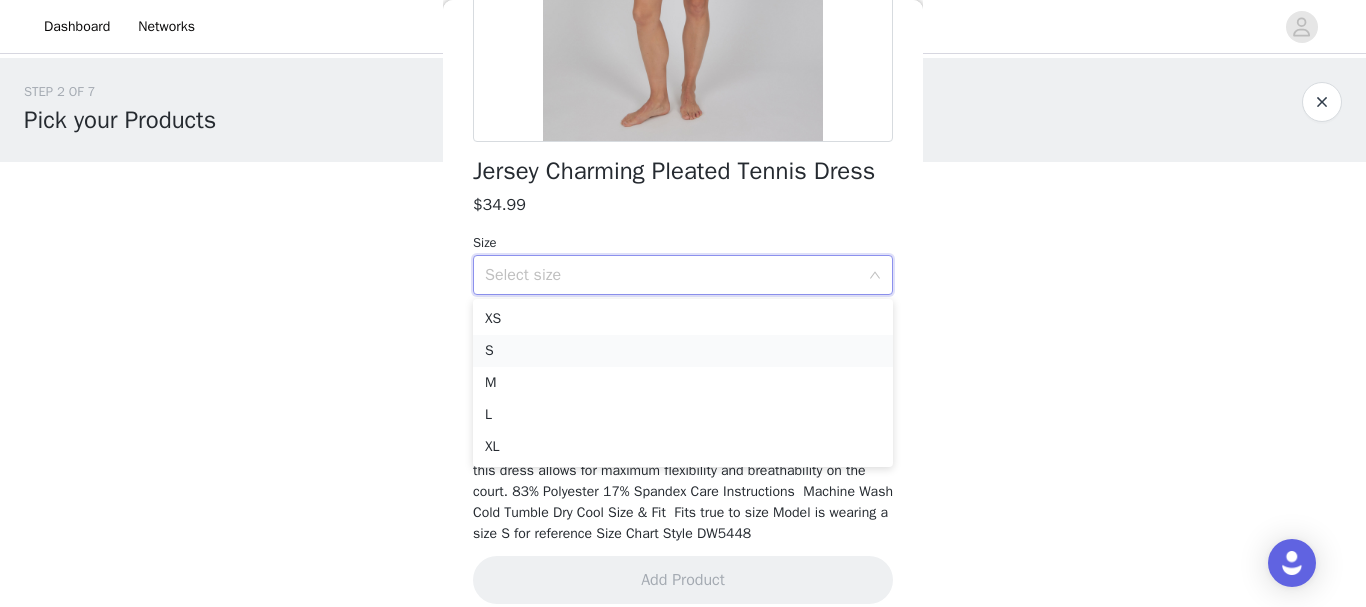 click on "S" at bounding box center (683, 351) 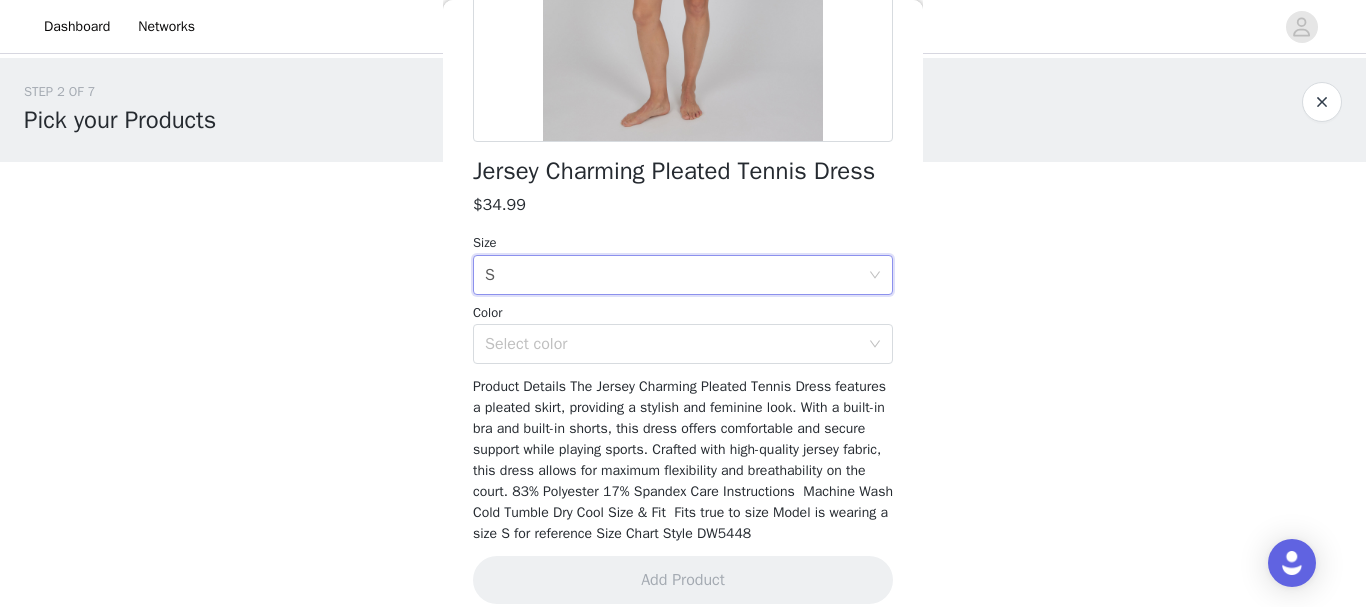 click on "Select color" at bounding box center (672, 344) 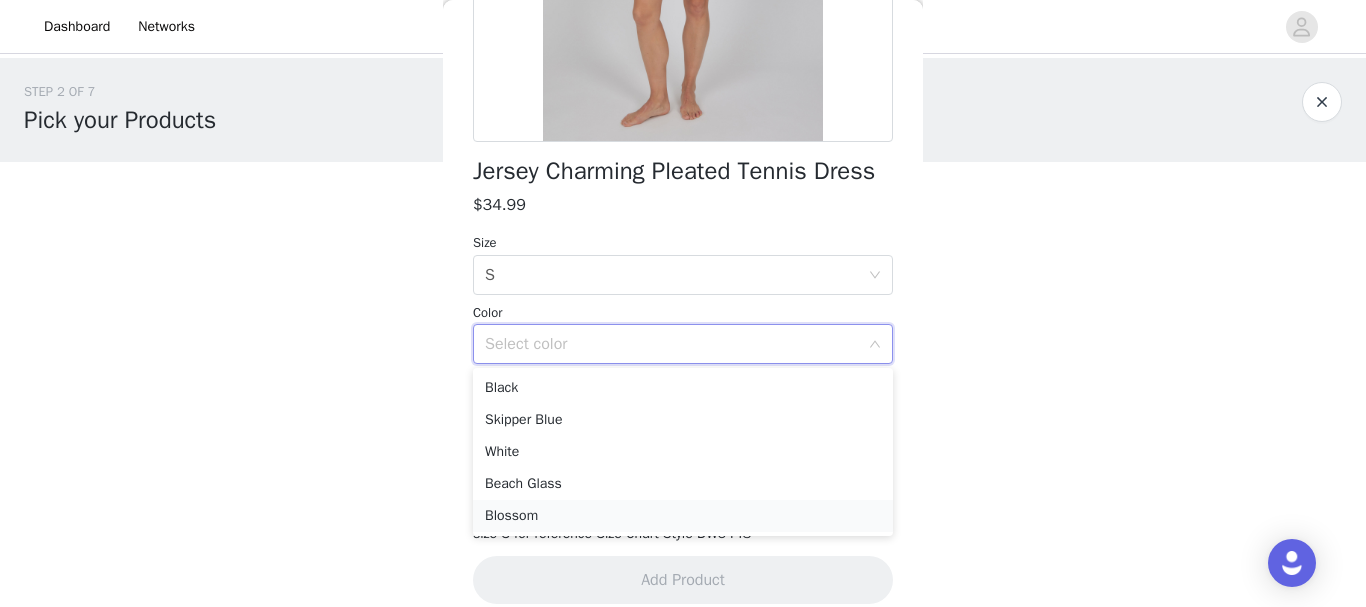 click on "Blossom" at bounding box center (683, 516) 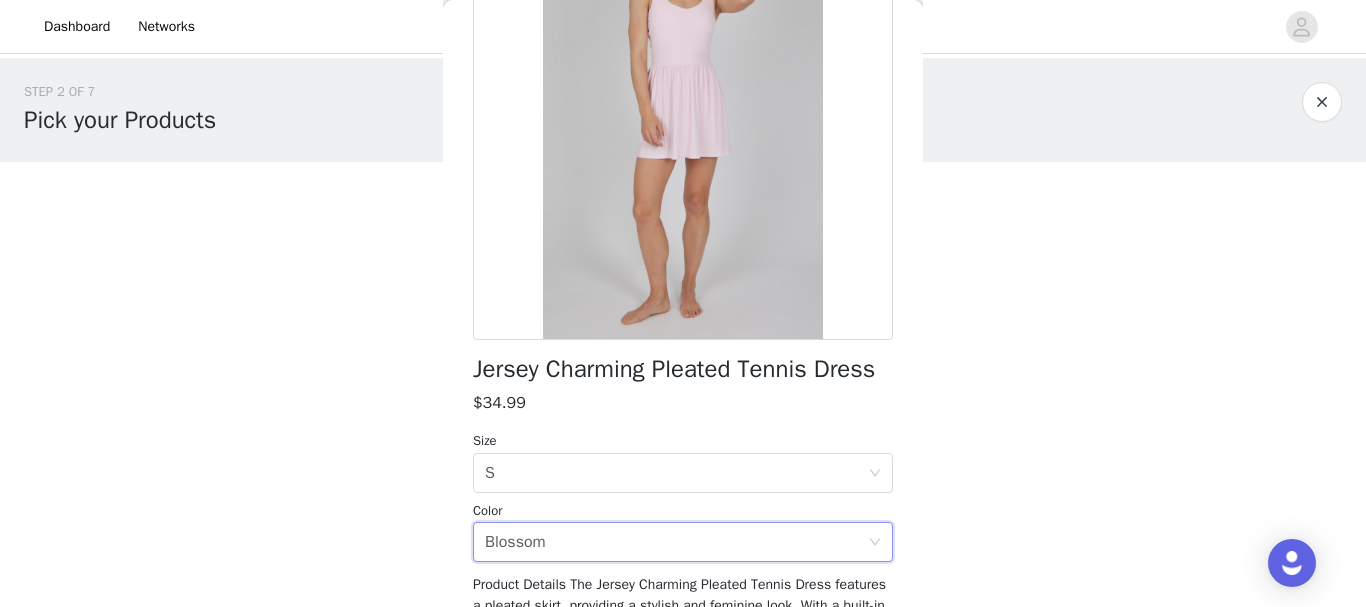 scroll, scrollTop: 429, scrollLeft: 0, axis: vertical 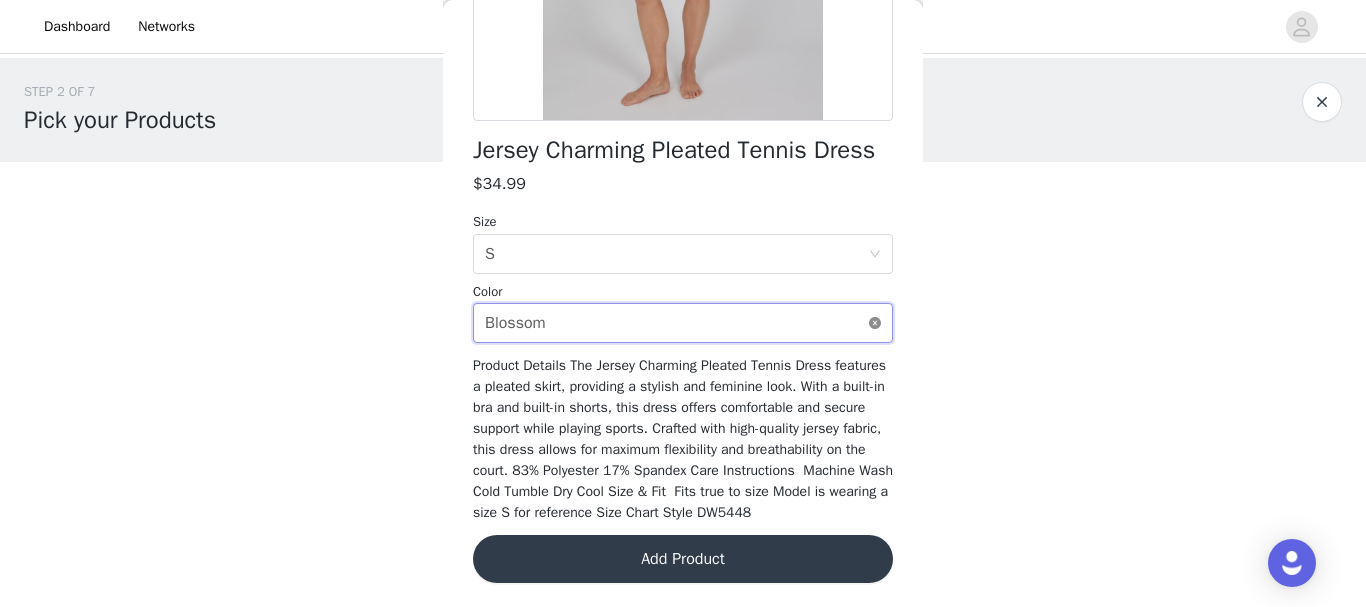 click 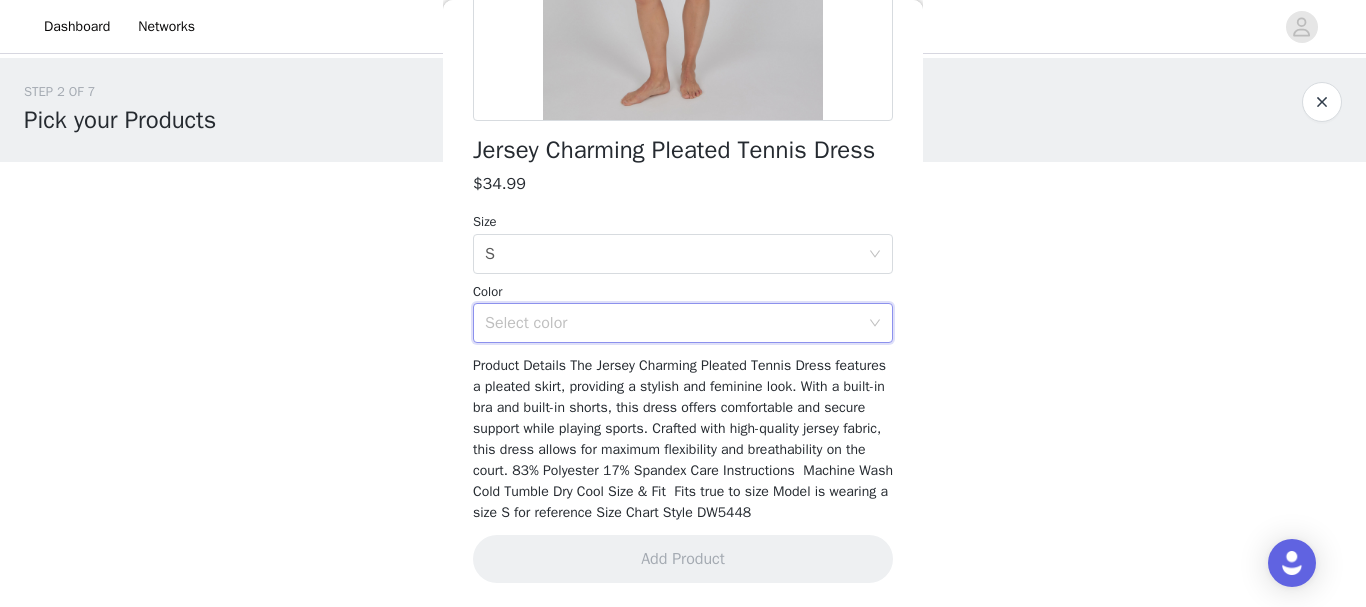 click 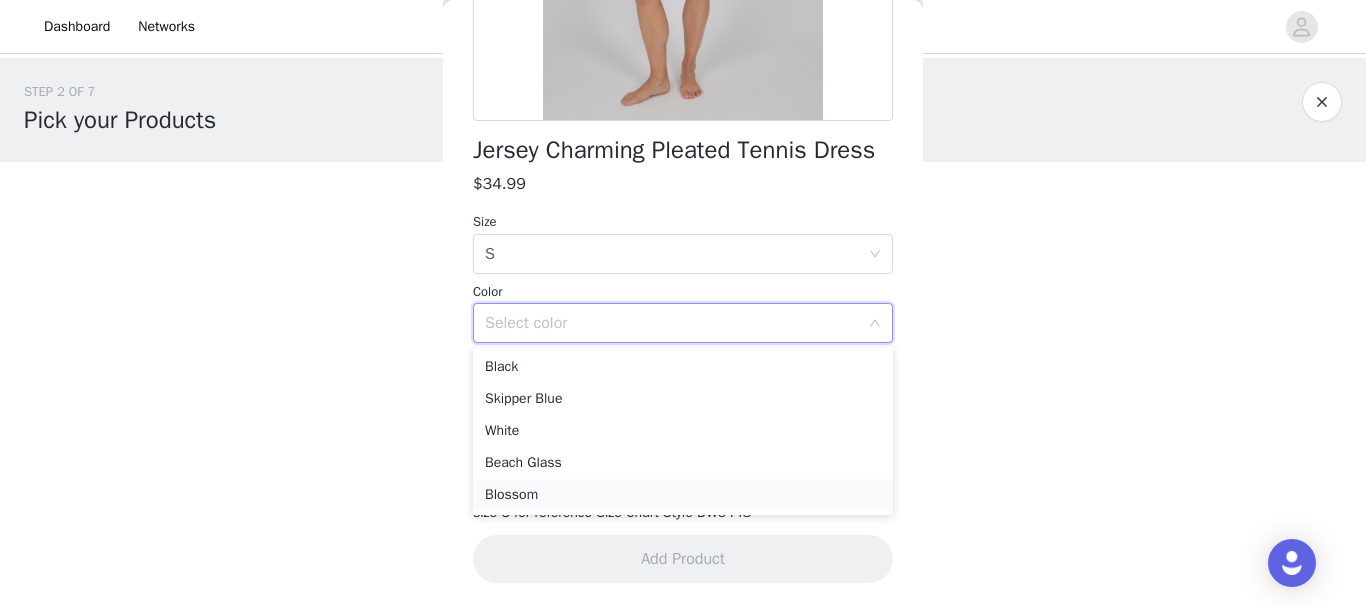click on "Blossom" at bounding box center [683, 495] 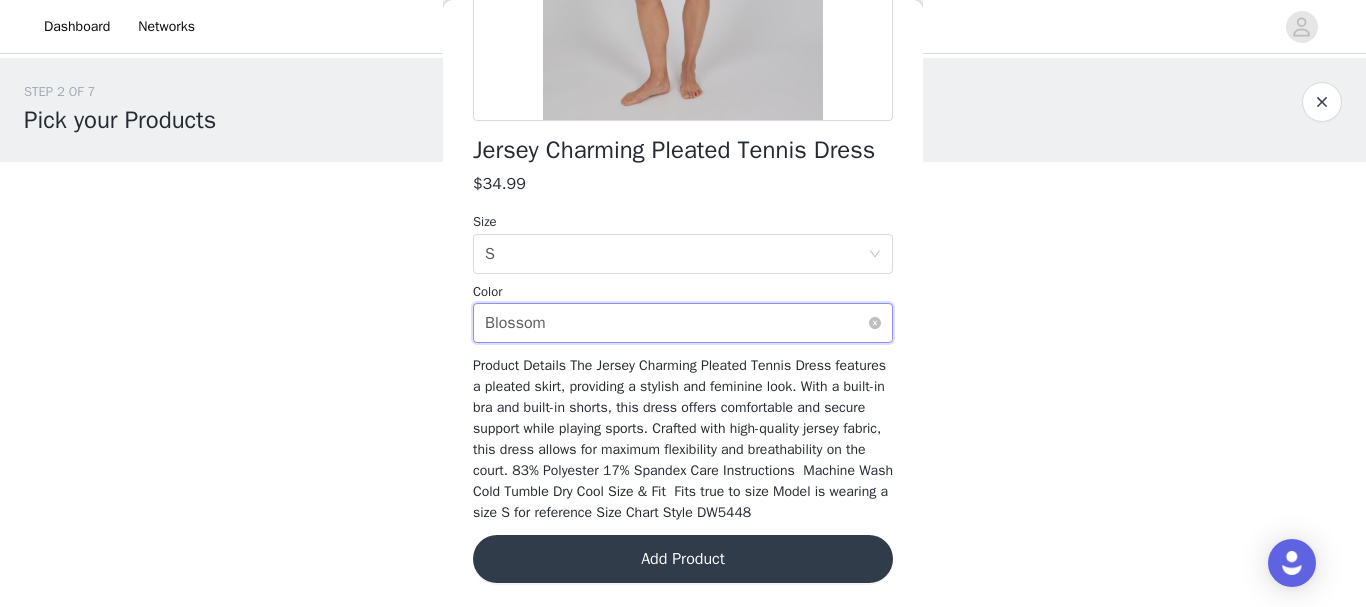 click on "Add Product" at bounding box center (683, 559) 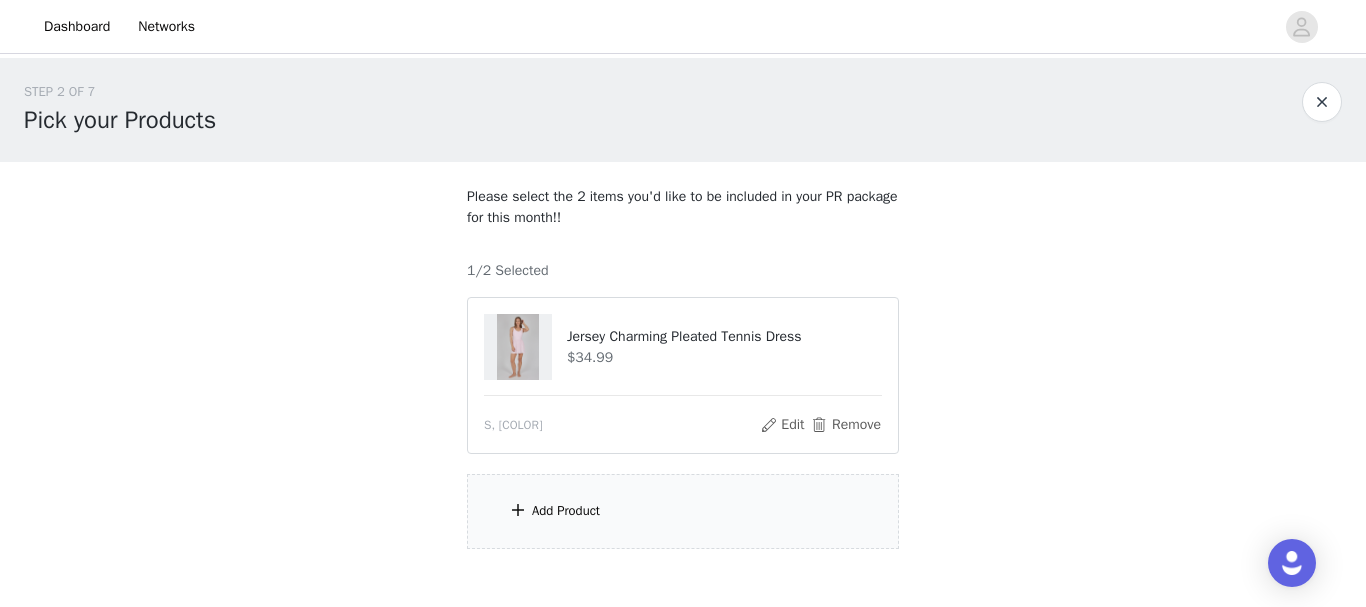 click on "Add Product" at bounding box center (566, 511) 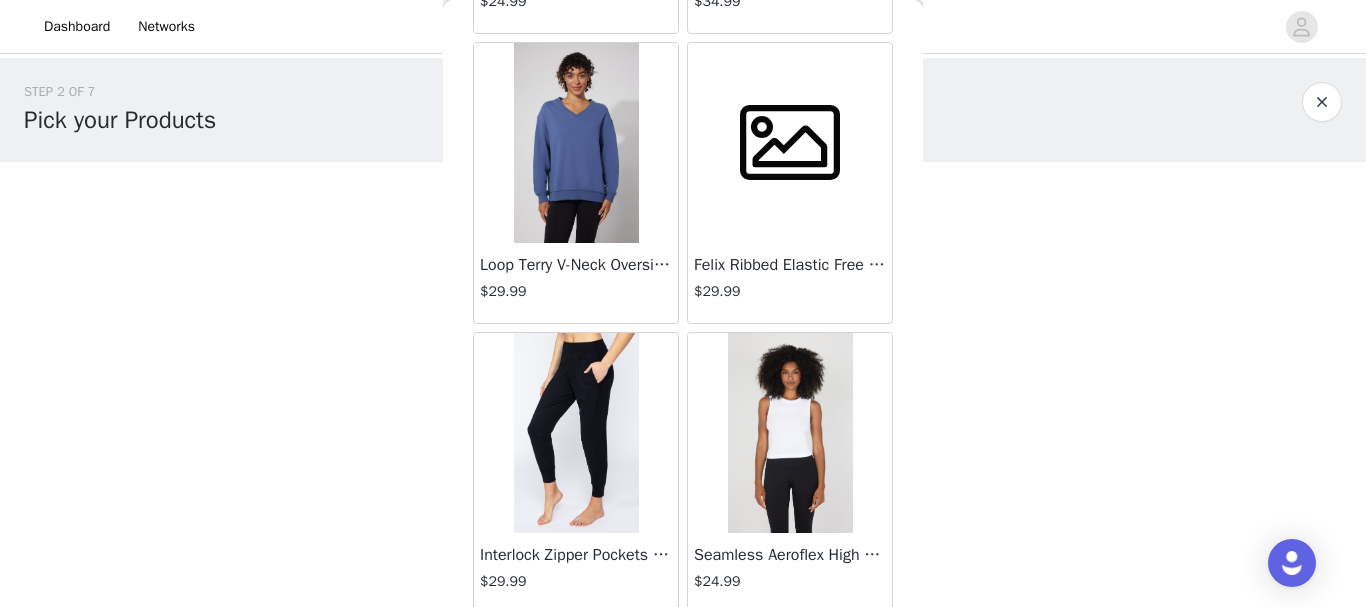scroll, scrollTop: 306, scrollLeft: 0, axis: vertical 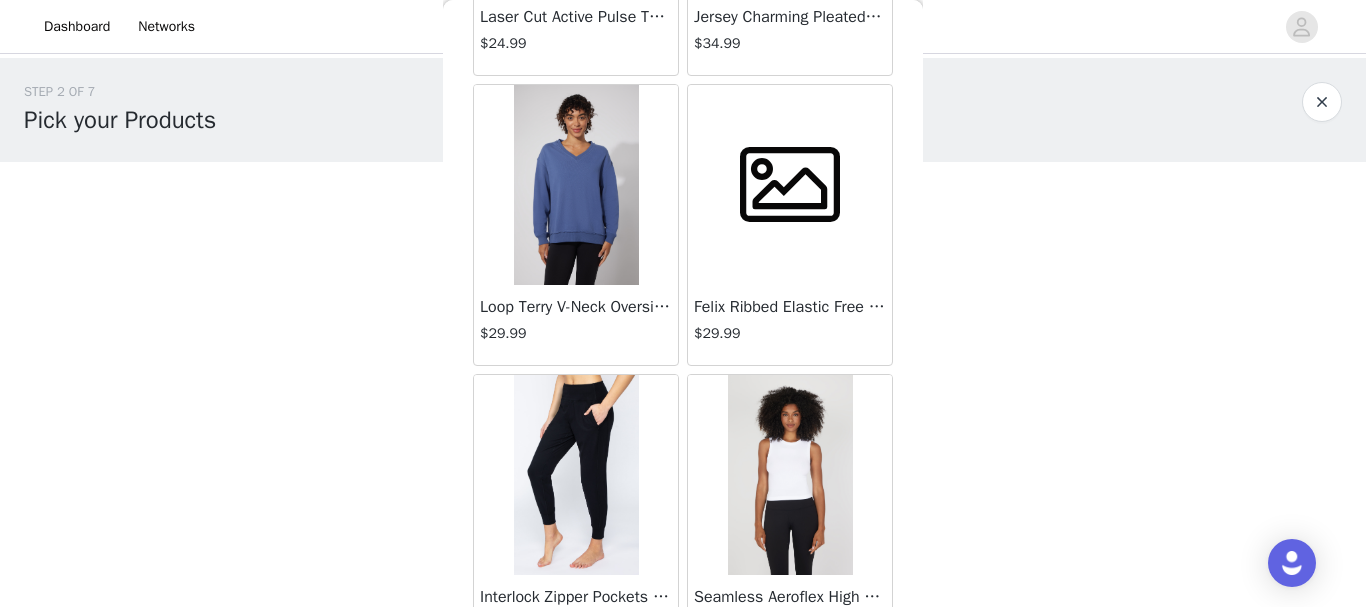 click at bounding box center [790, 185] 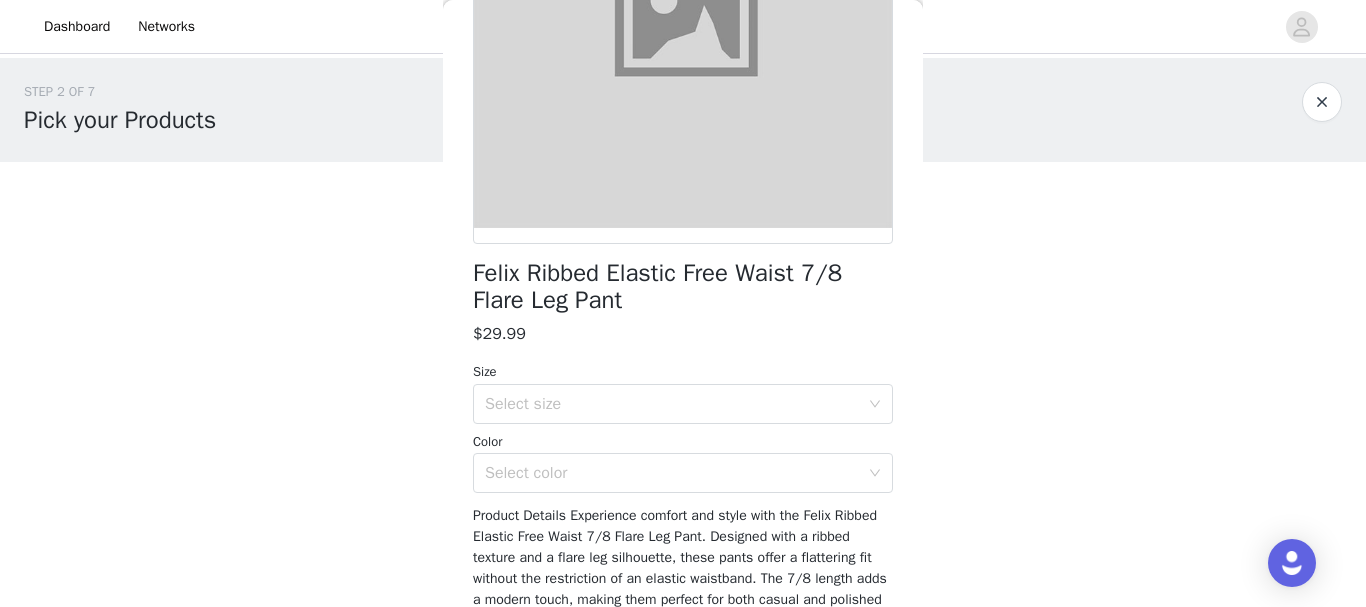 scroll, scrollTop: 408, scrollLeft: 0, axis: vertical 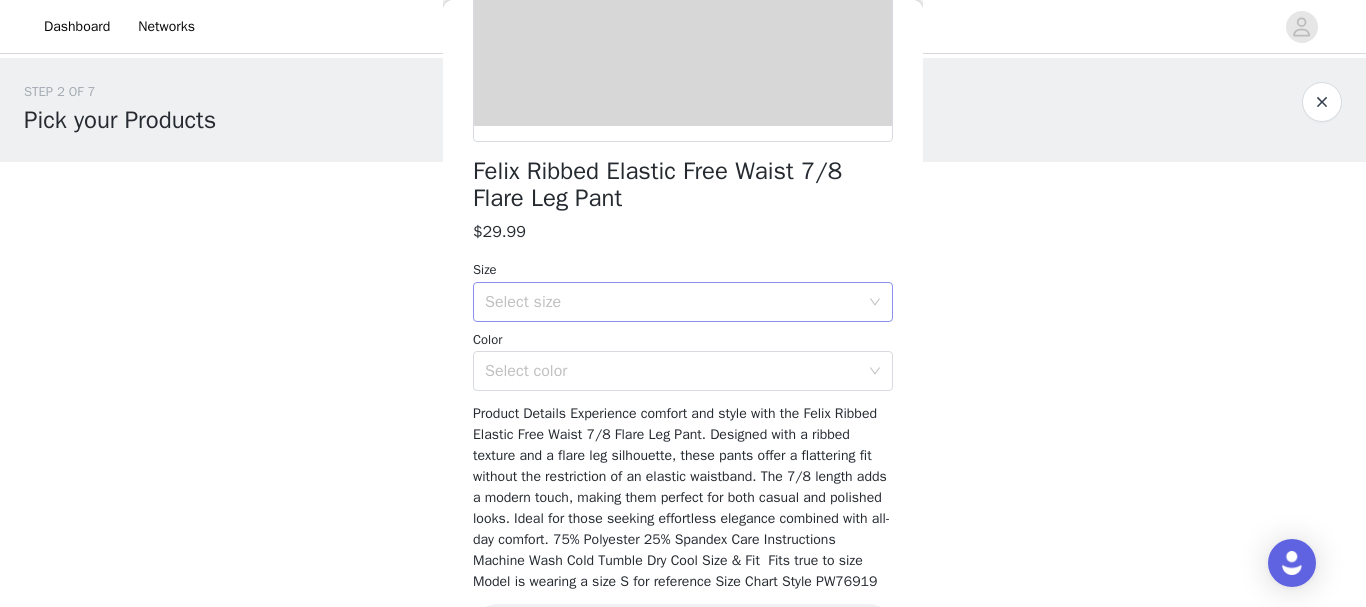 click on "Select size" at bounding box center [676, 302] 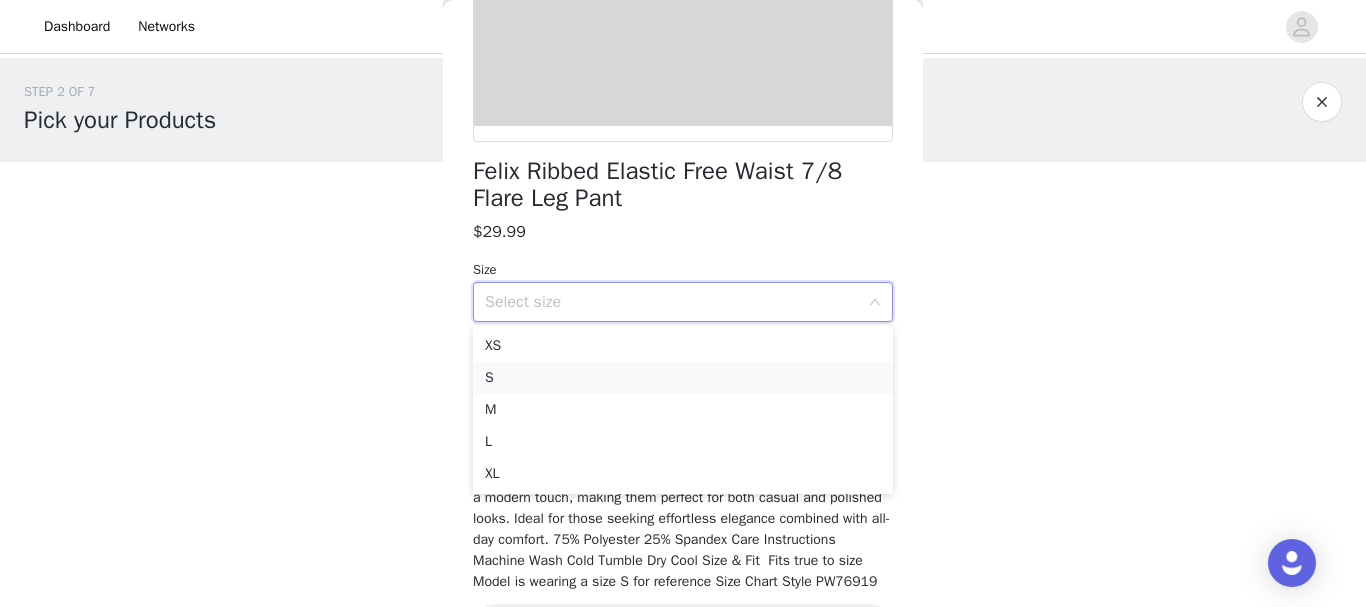 click on "S" at bounding box center [683, 378] 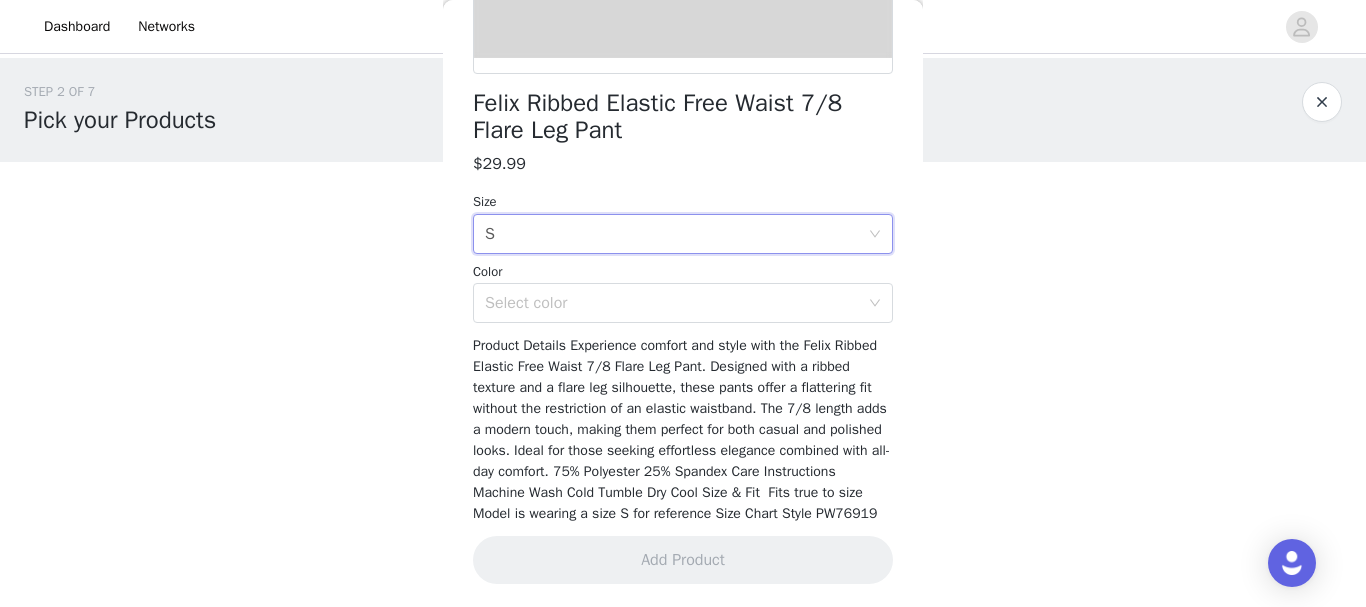 scroll, scrollTop: 477, scrollLeft: 0, axis: vertical 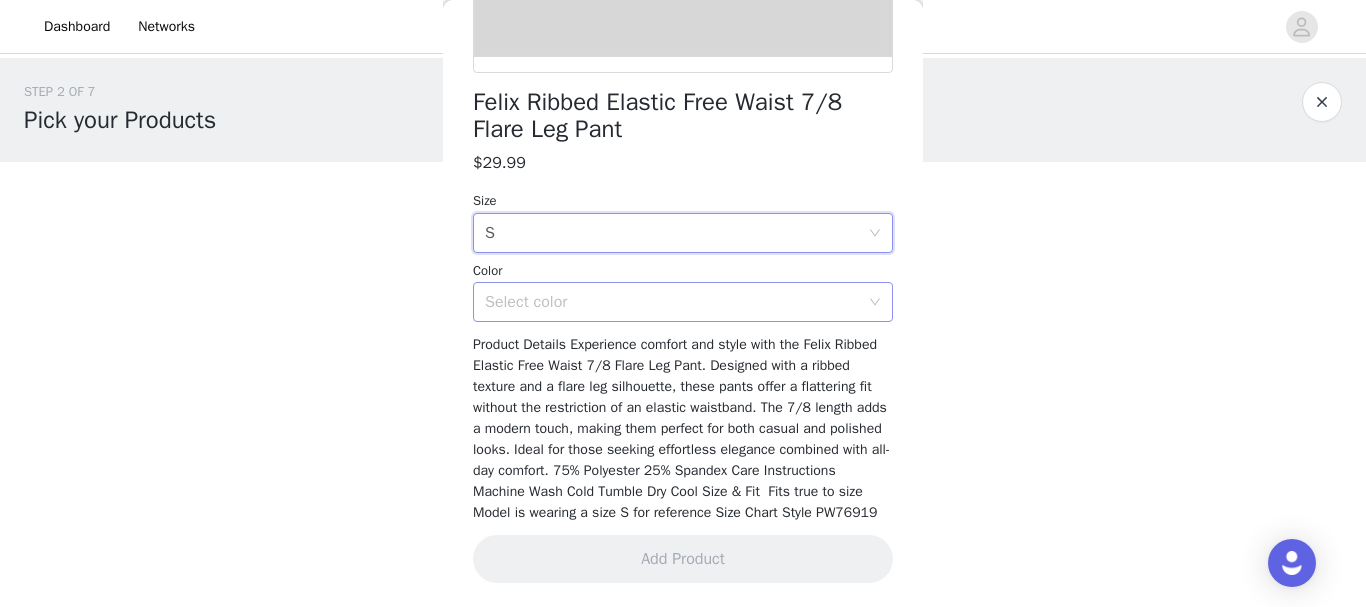 click on "Select color" at bounding box center (672, 302) 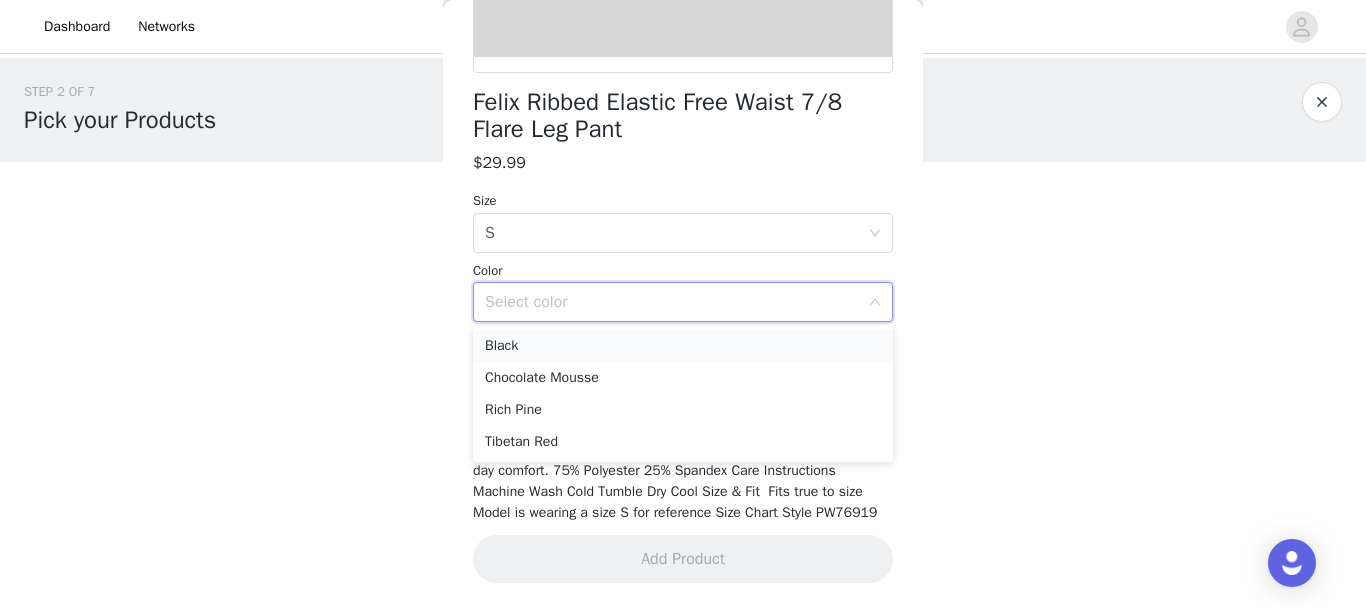 click on "Black" at bounding box center [683, 346] 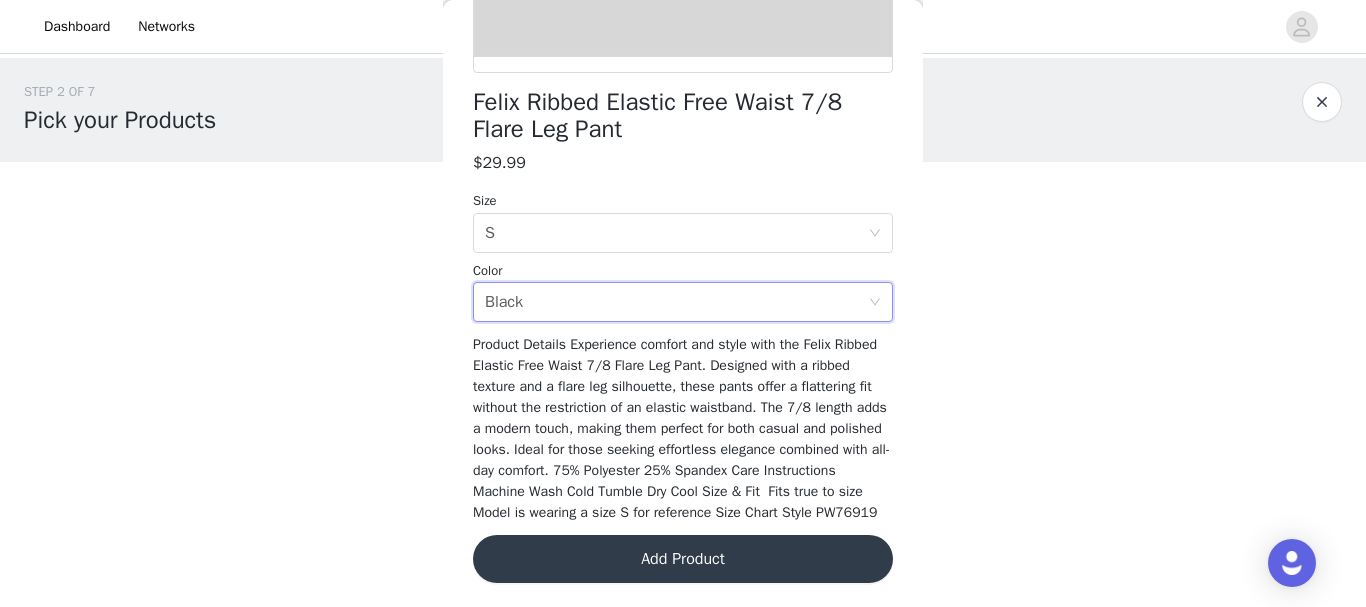 click on "Add Product" at bounding box center [683, 559] 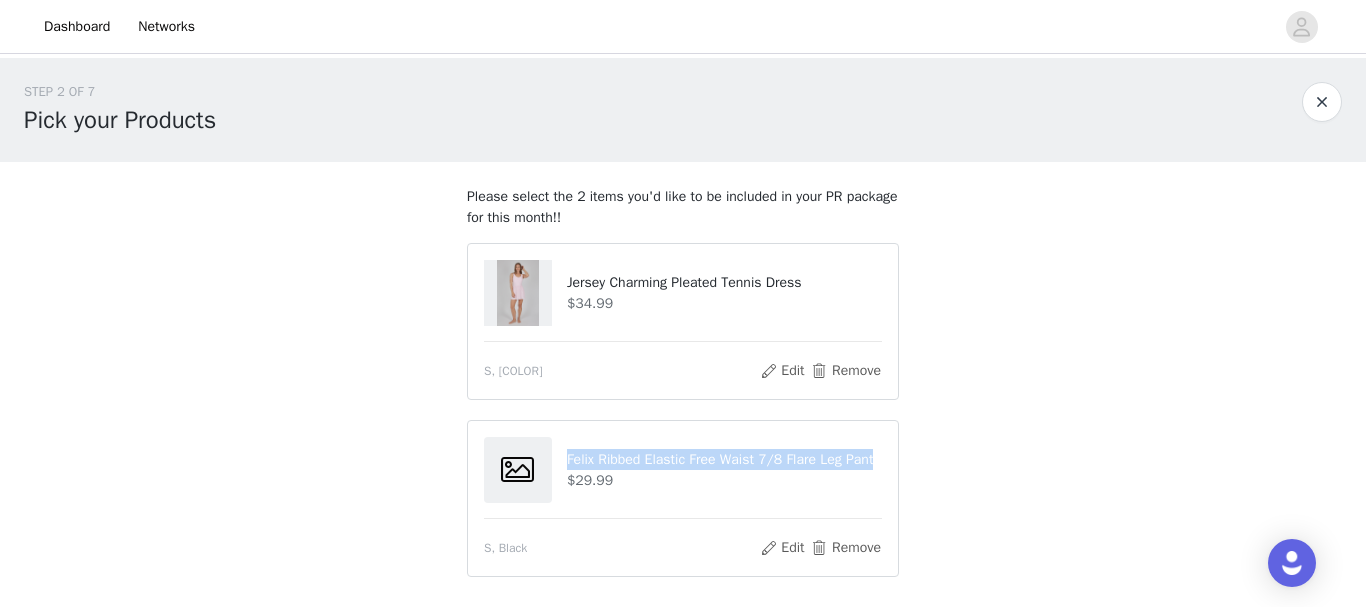drag, startPoint x: 568, startPoint y: 458, endPoint x: 878, endPoint y: 468, distance: 310.16125 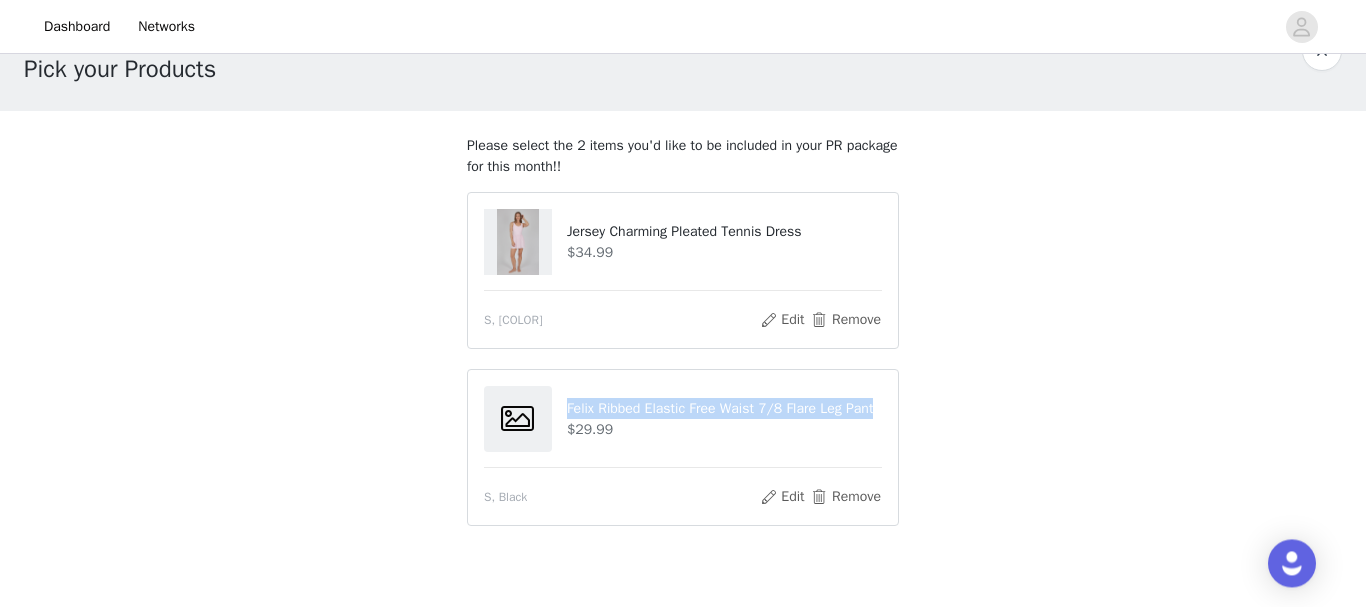 scroll, scrollTop: 102, scrollLeft: 0, axis: vertical 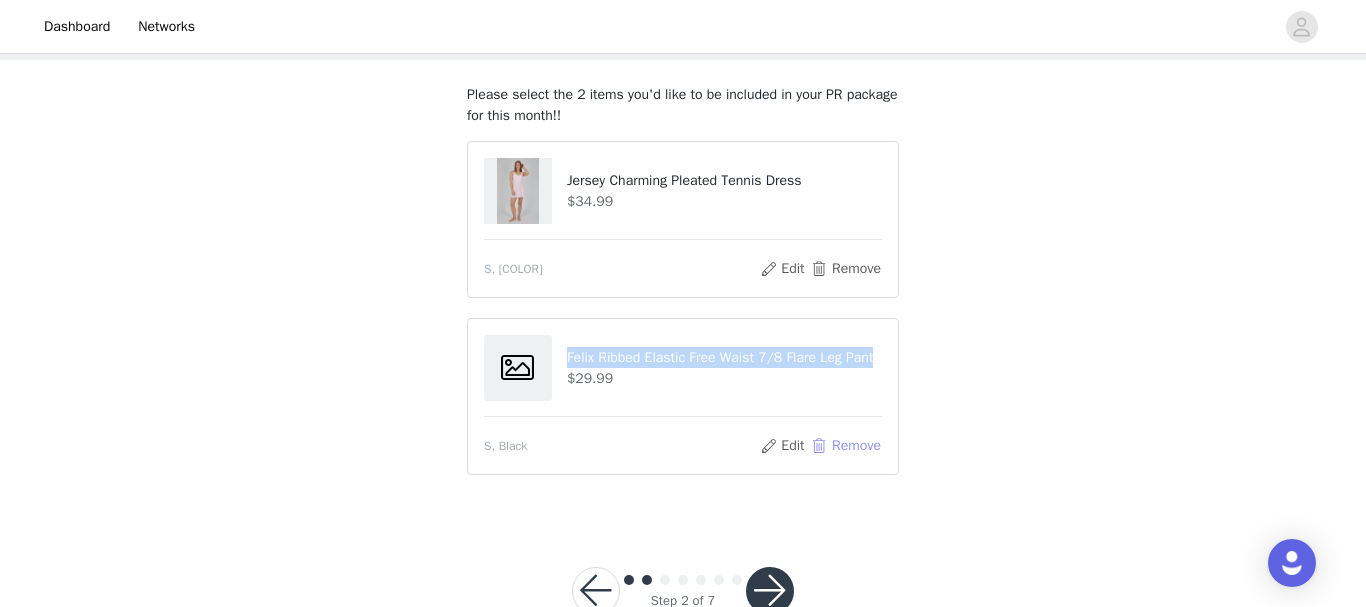 click on "Remove" at bounding box center (846, 446) 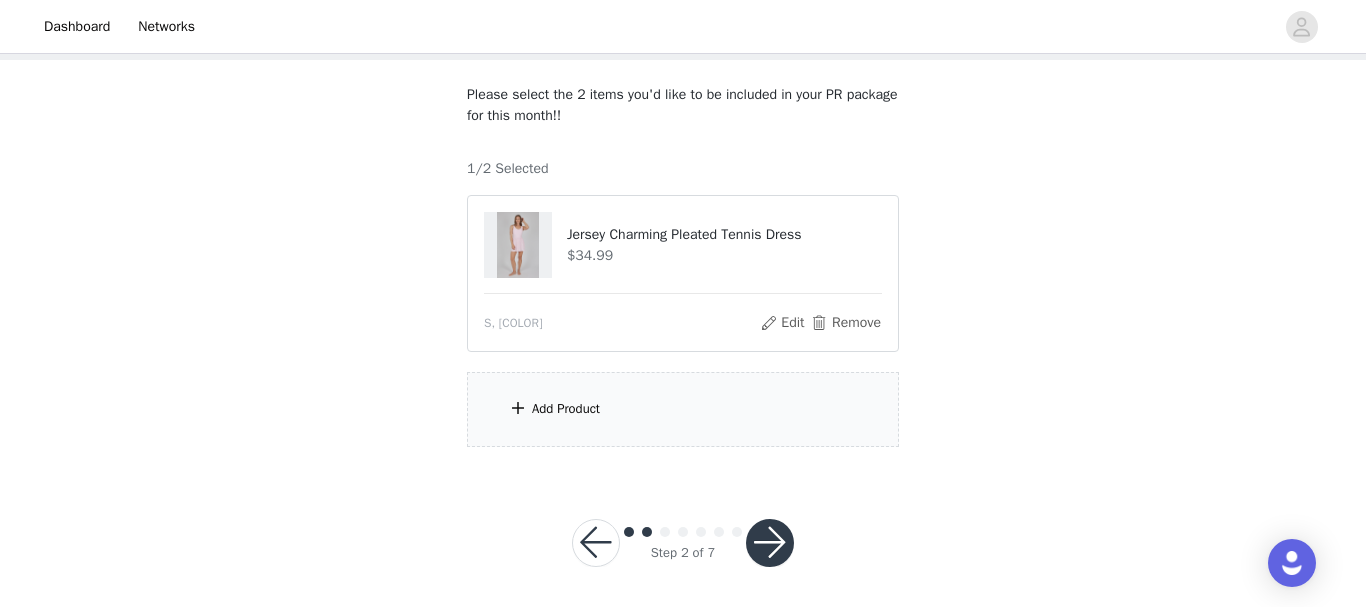 click on "Add Product" at bounding box center [566, 409] 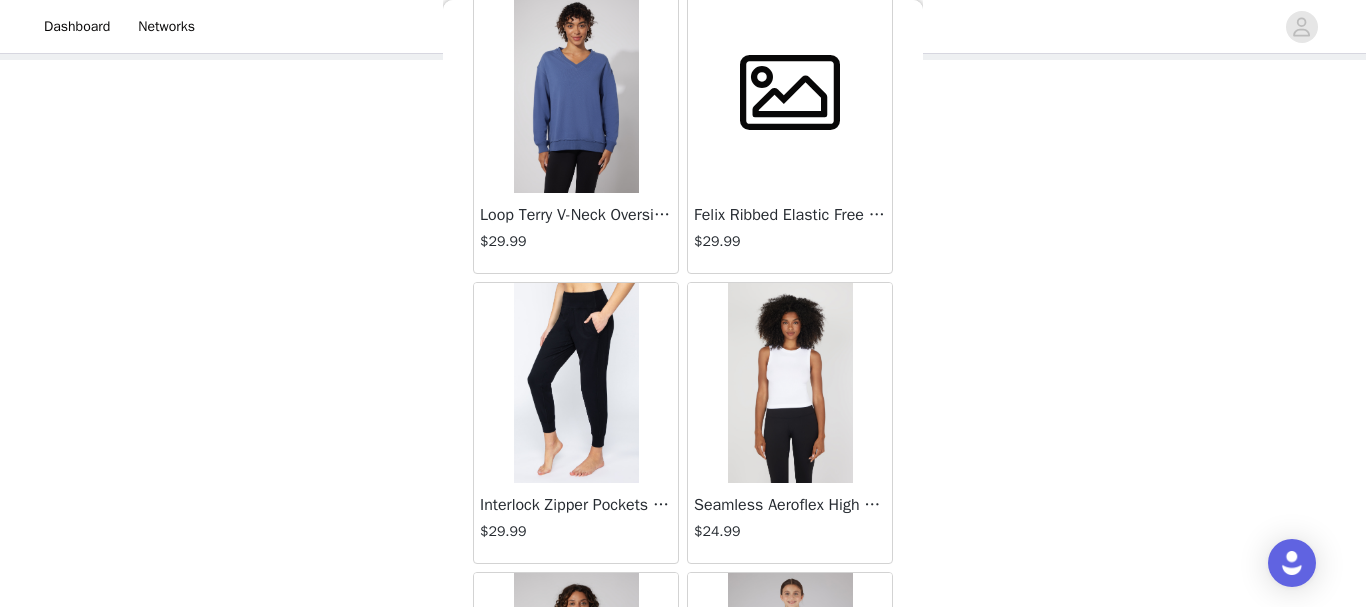 scroll, scrollTop: 408, scrollLeft: 0, axis: vertical 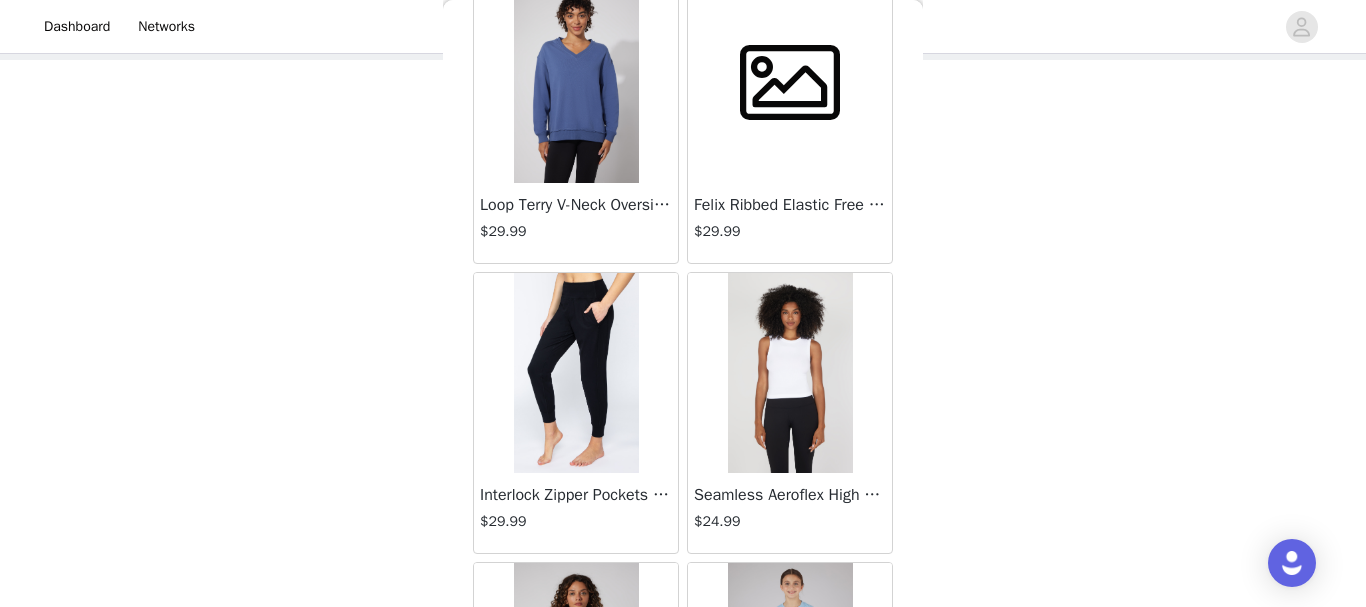 click at bounding box center (576, 373) 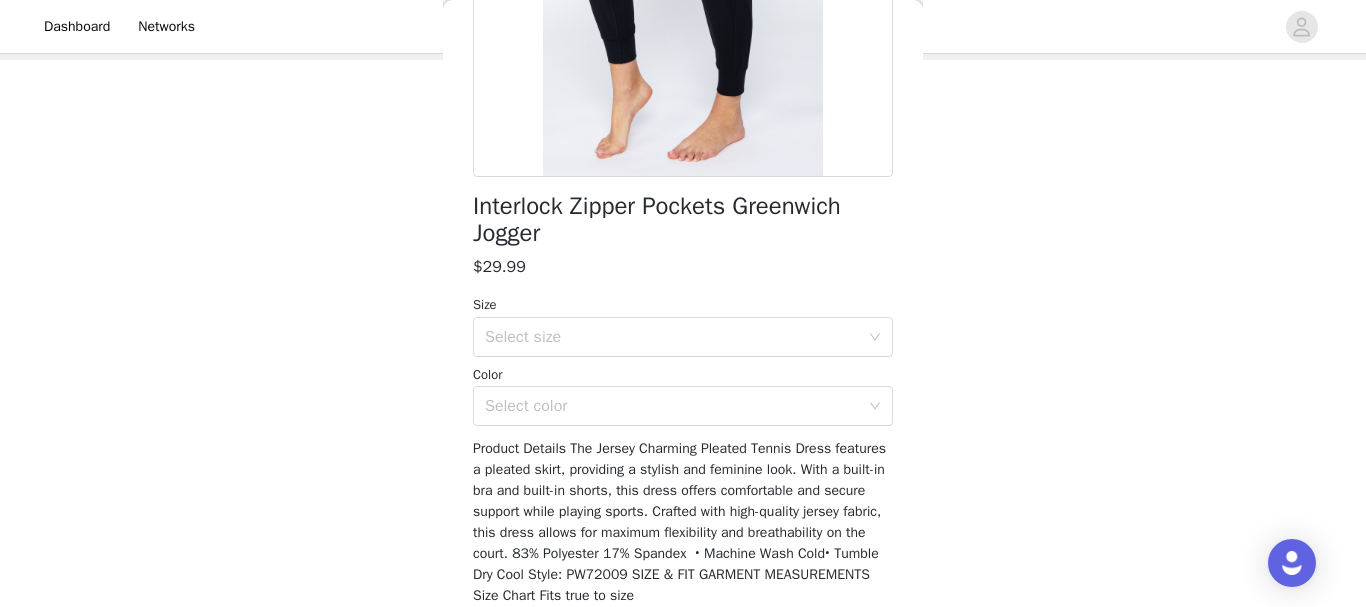 scroll, scrollTop: 408, scrollLeft: 0, axis: vertical 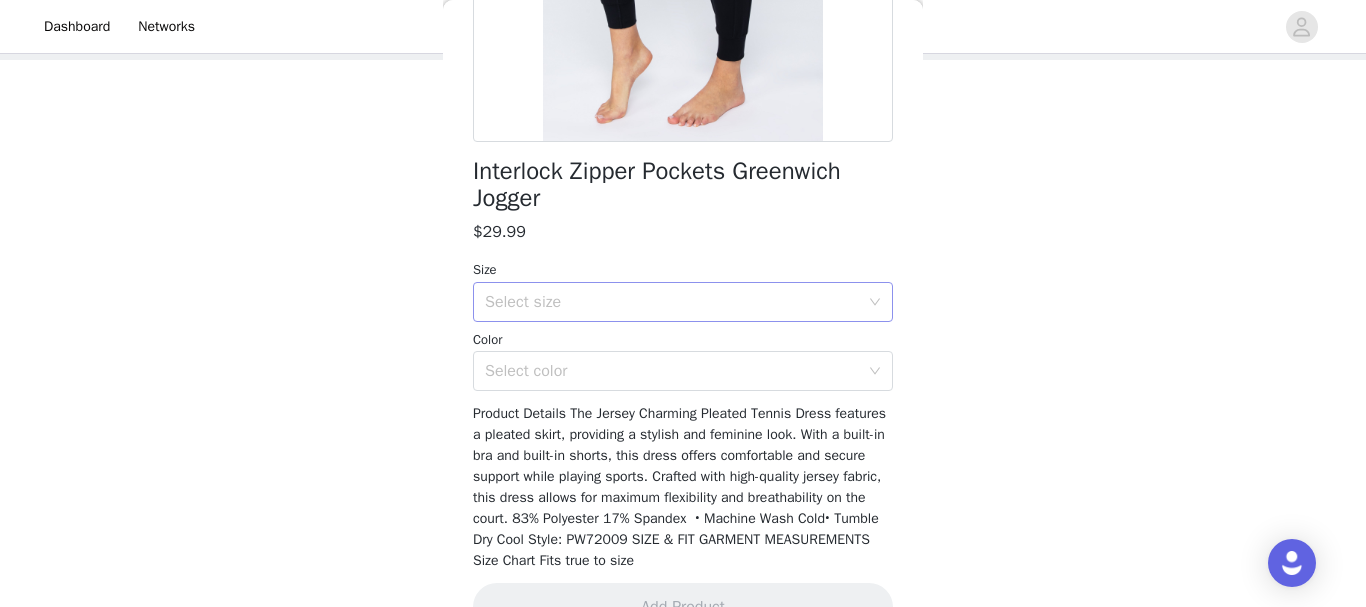 click on "Select size" at bounding box center [672, 302] 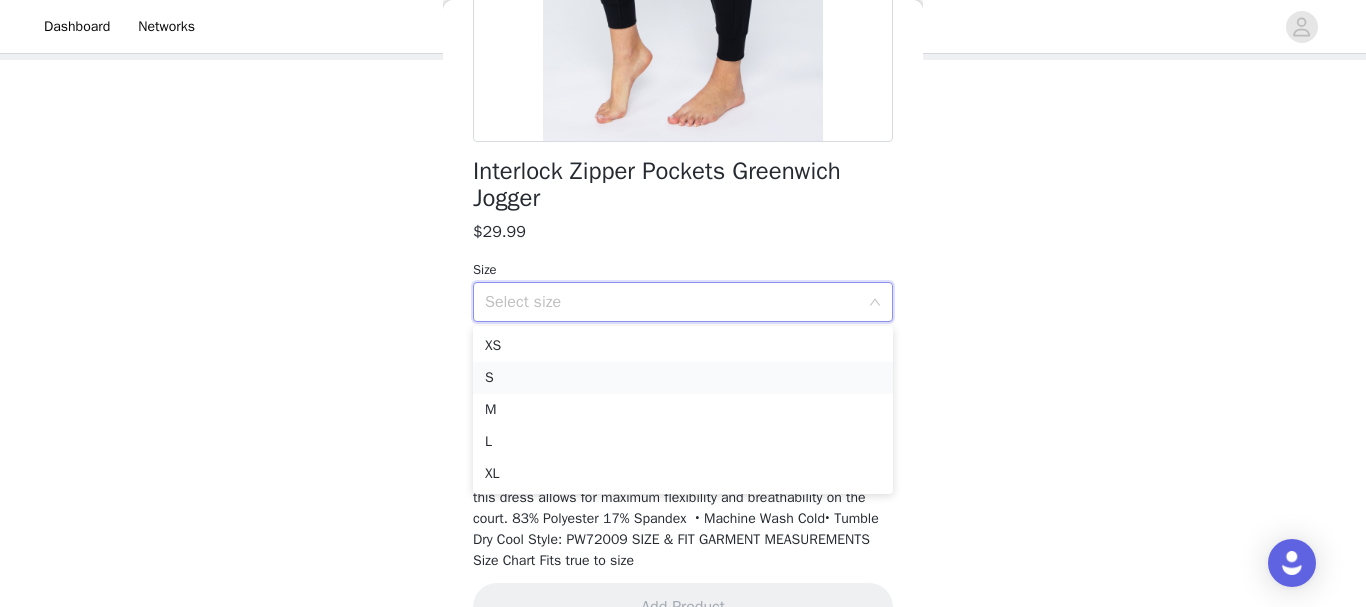 click on "S" at bounding box center [683, 378] 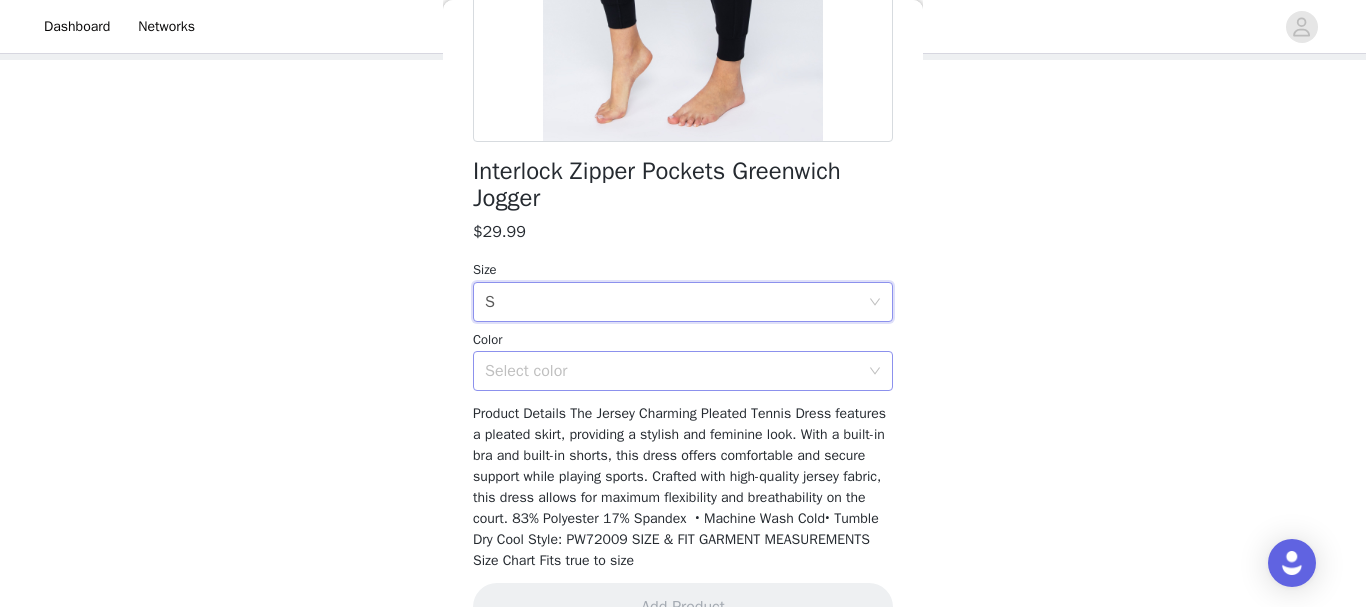 click on "Select color" at bounding box center (672, 371) 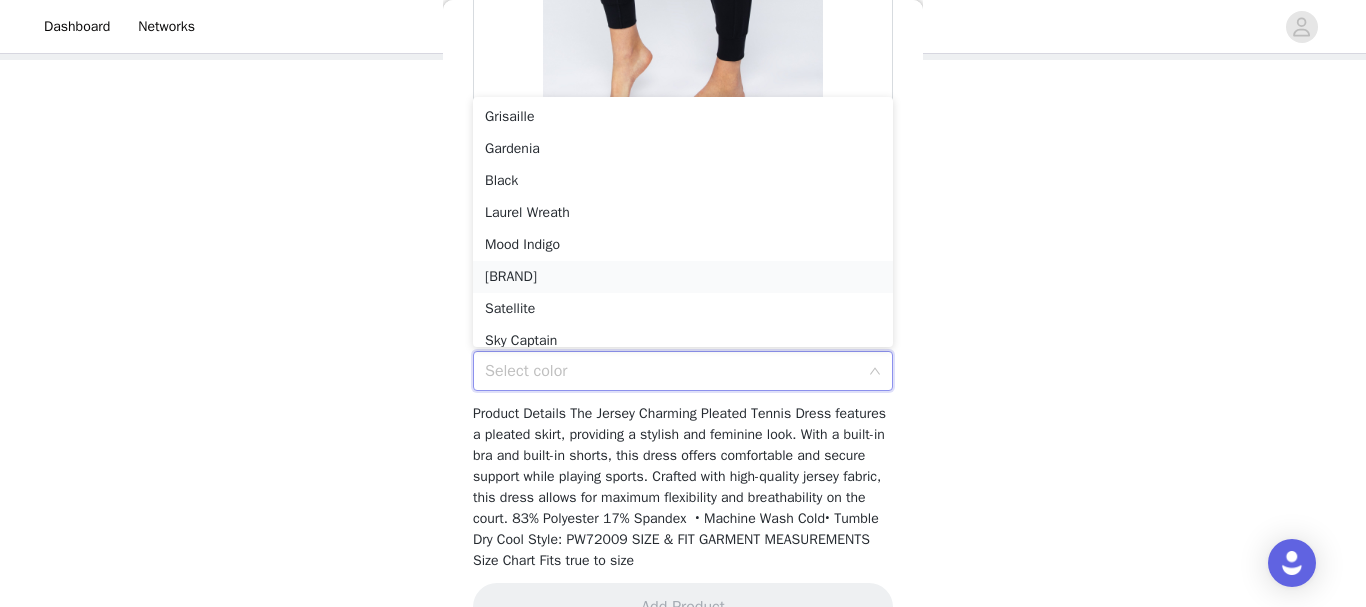 scroll, scrollTop: 10, scrollLeft: 0, axis: vertical 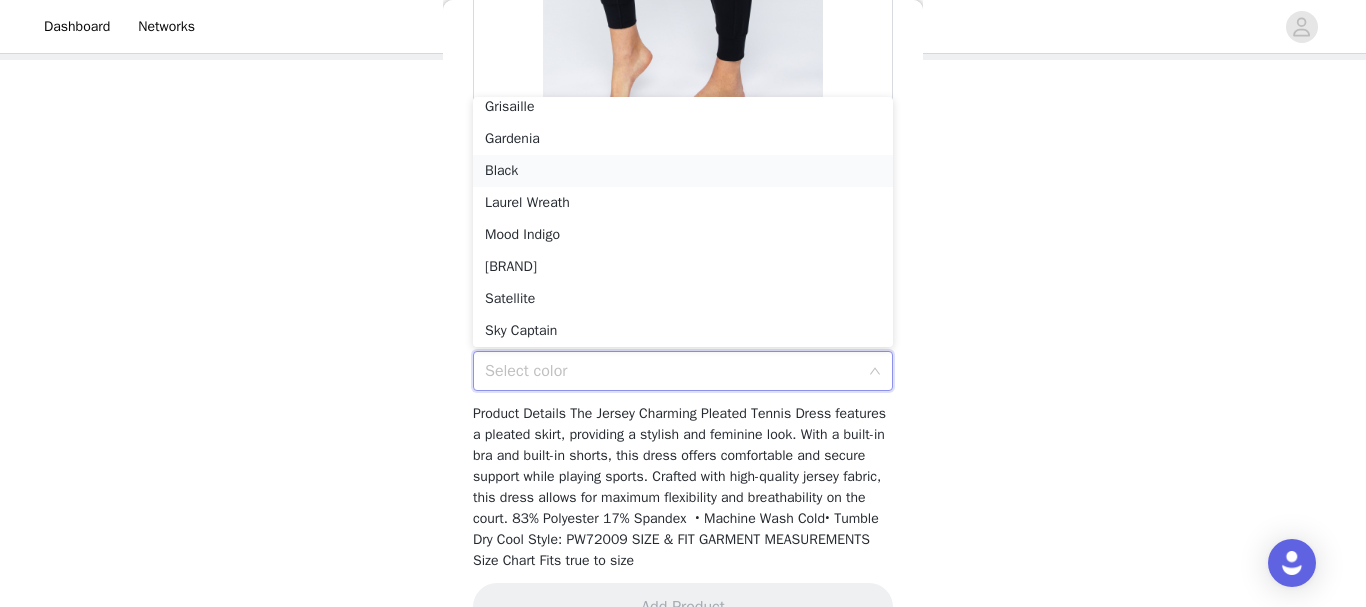 click on "Black" at bounding box center (683, 171) 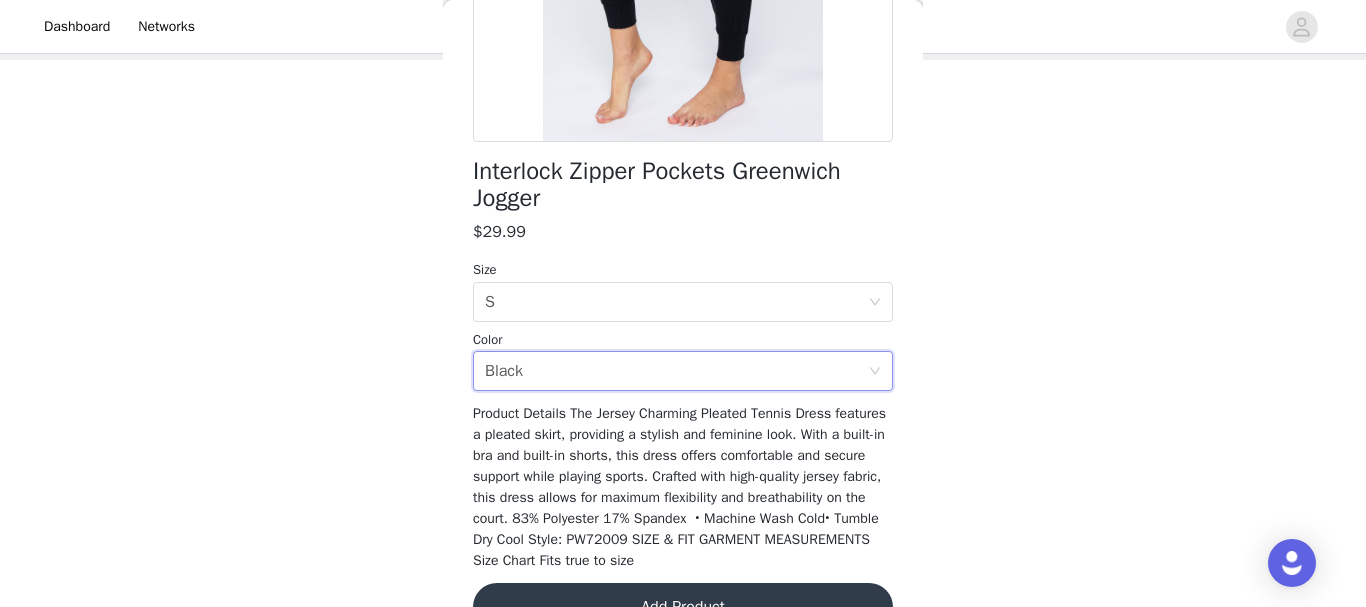 click on "Add Product" at bounding box center [683, 607] 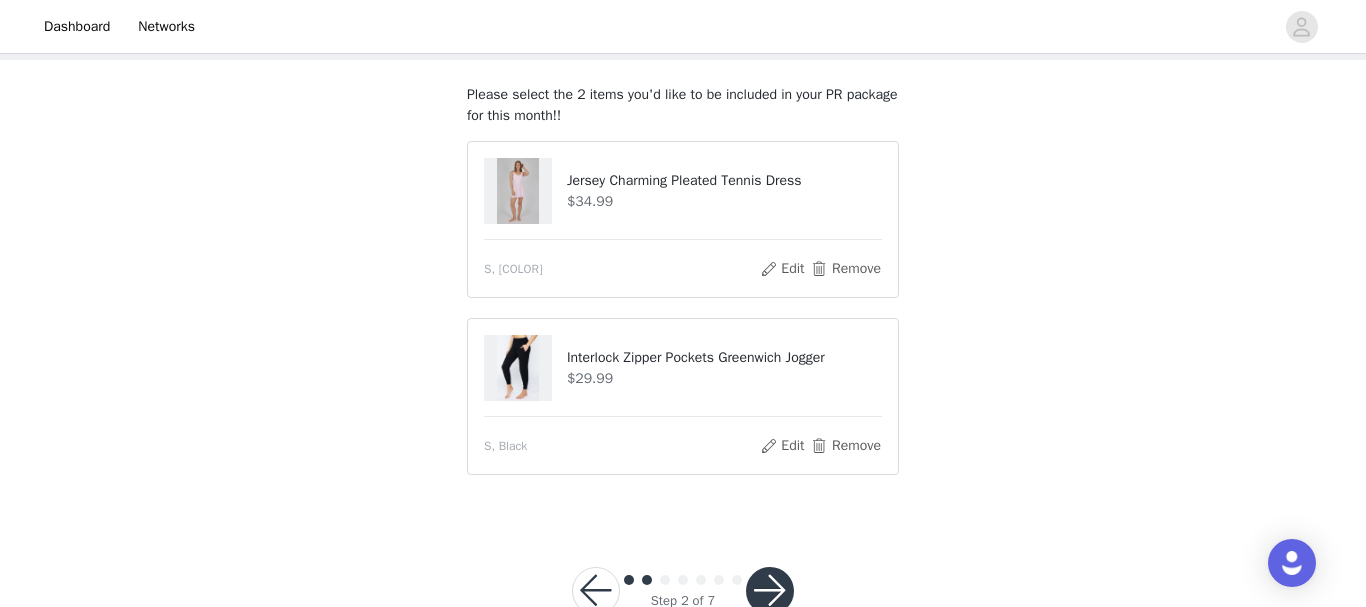 scroll, scrollTop: 158, scrollLeft: 0, axis: vertical 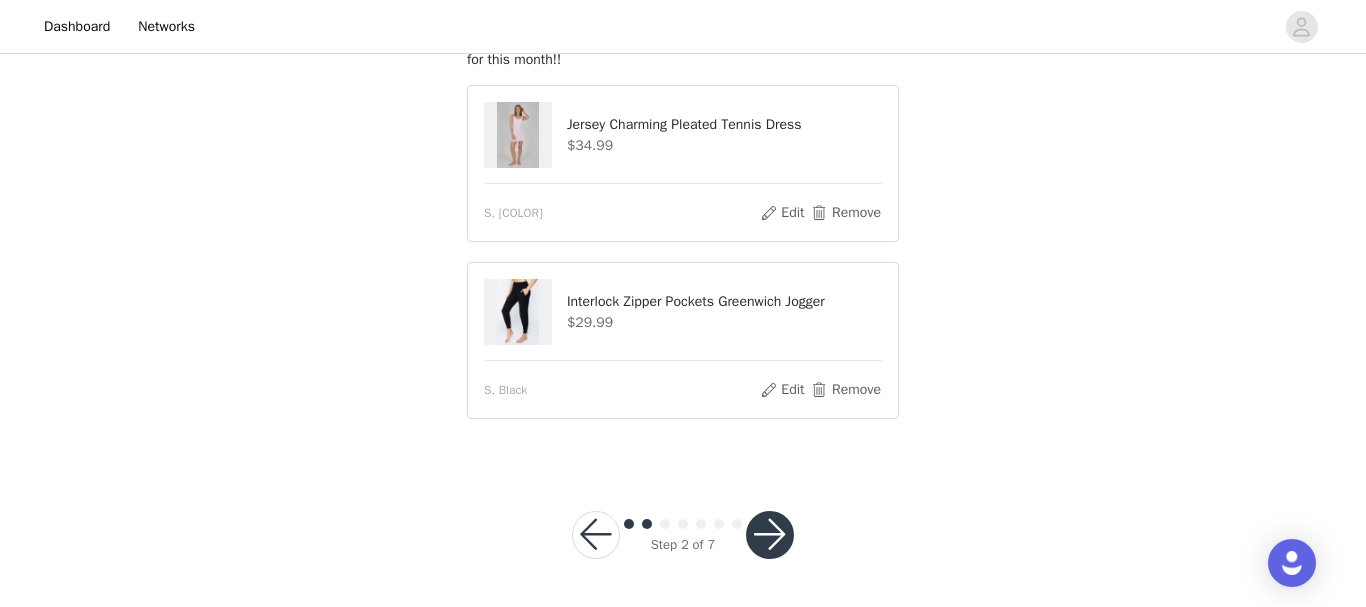 click at bounding box center [770, 535] 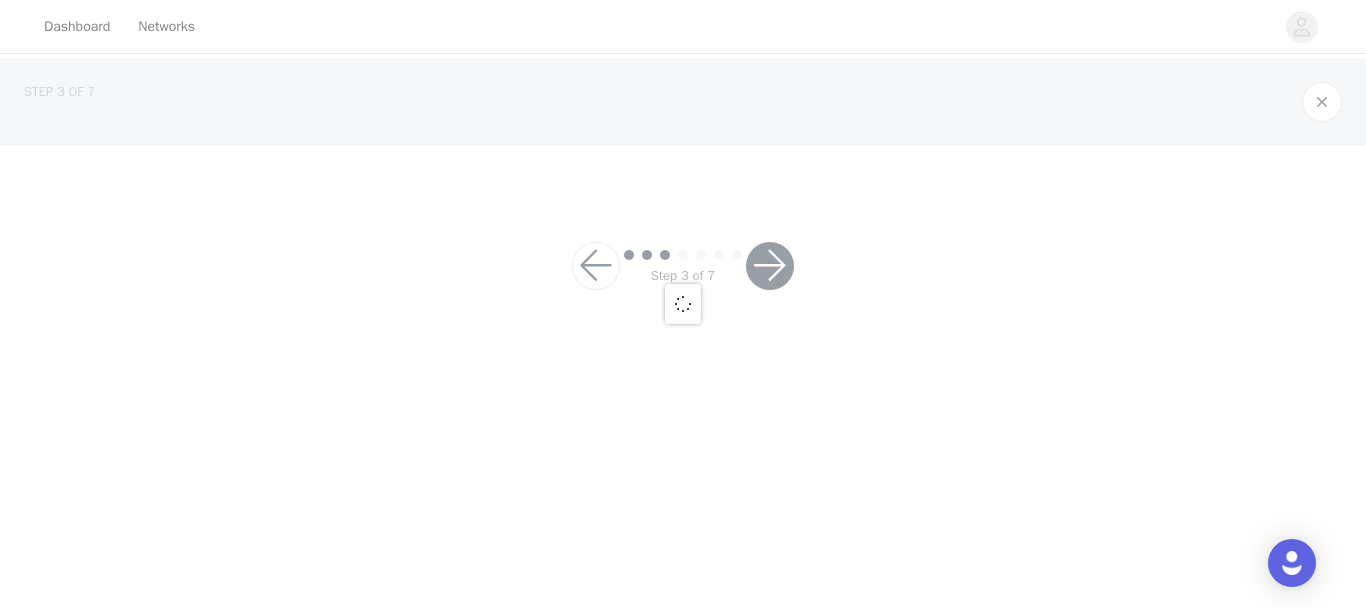 scroll, scrollTop: 0, scrollLeft: 0, axis: both 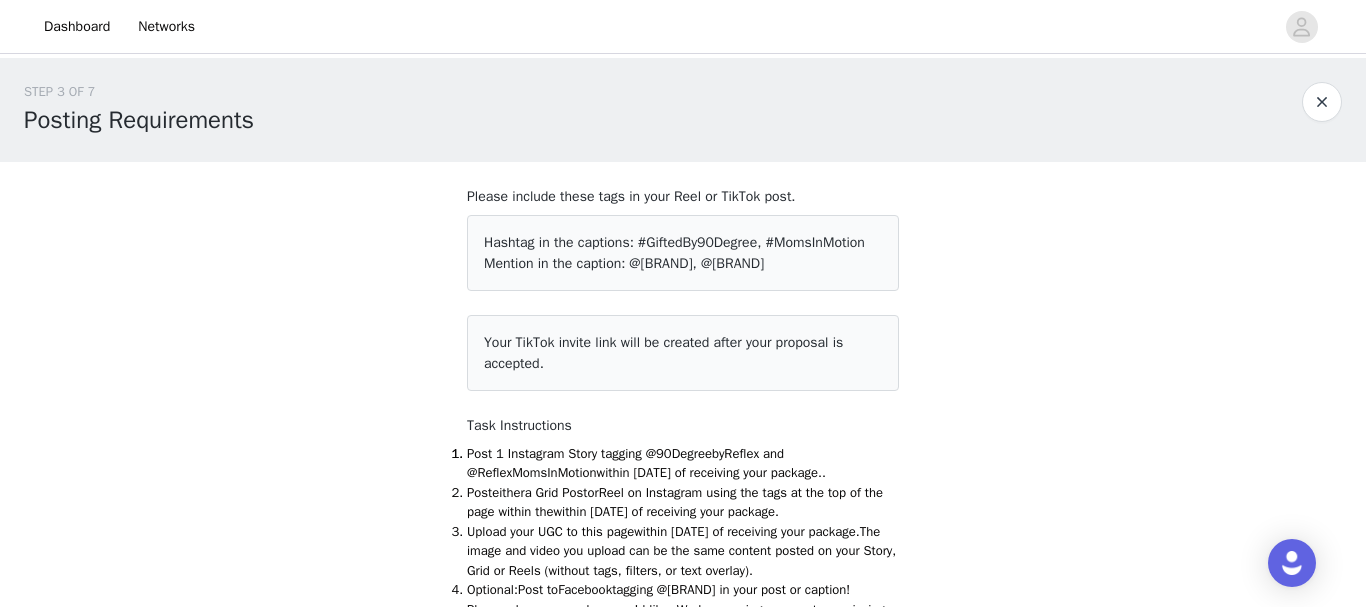 drag, startPoint x: 642, startPoint y: 240, endPoint x: 675, endPoint y: 293, distance: 62.433964 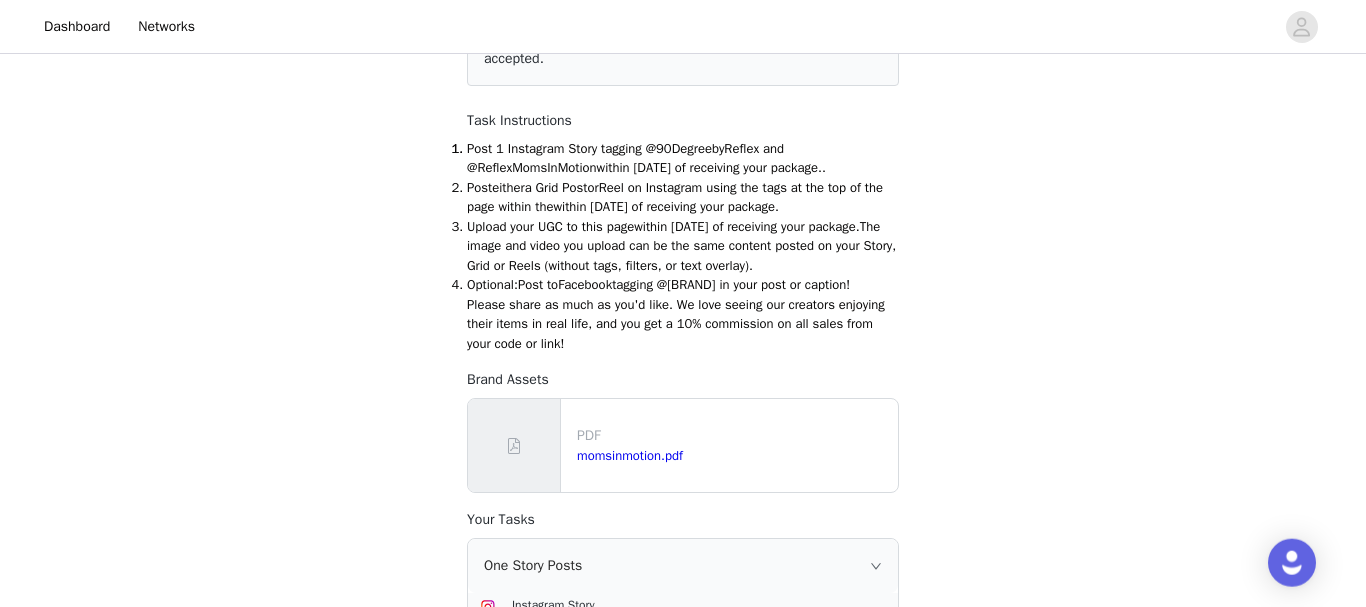 scroll, scrollTop: 306, scrollLeft: 0, axis: vertical 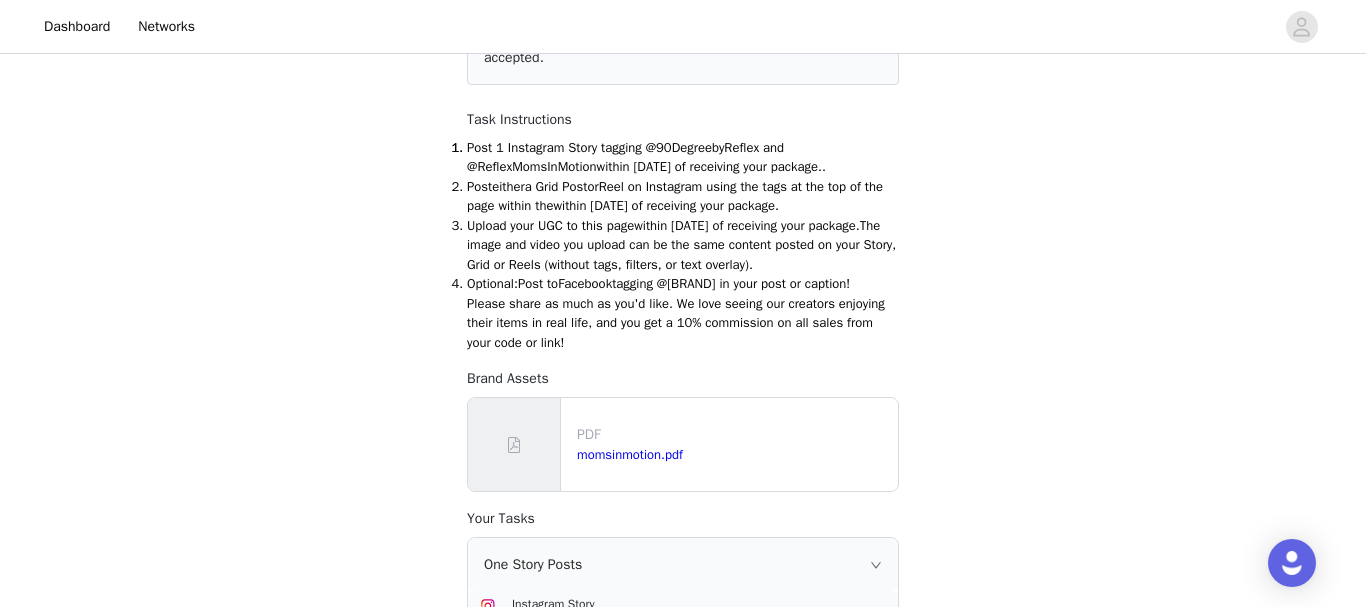 drag, startPoint x: 466, startPoint y: 169, endPoint x: 605, endPoint y: 323, distance: 207.45361 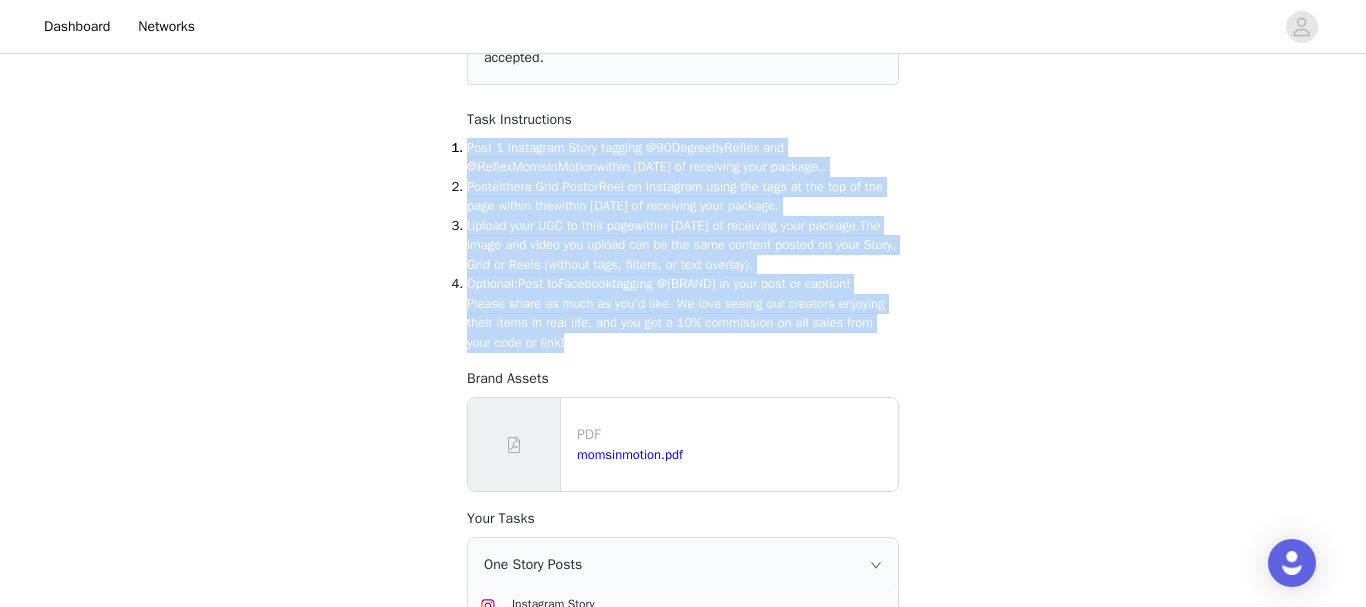 drag, startPoint x: 469, startPoint y: 169, endPoint x: 675, endPoint y: 385, distance: 298.48282 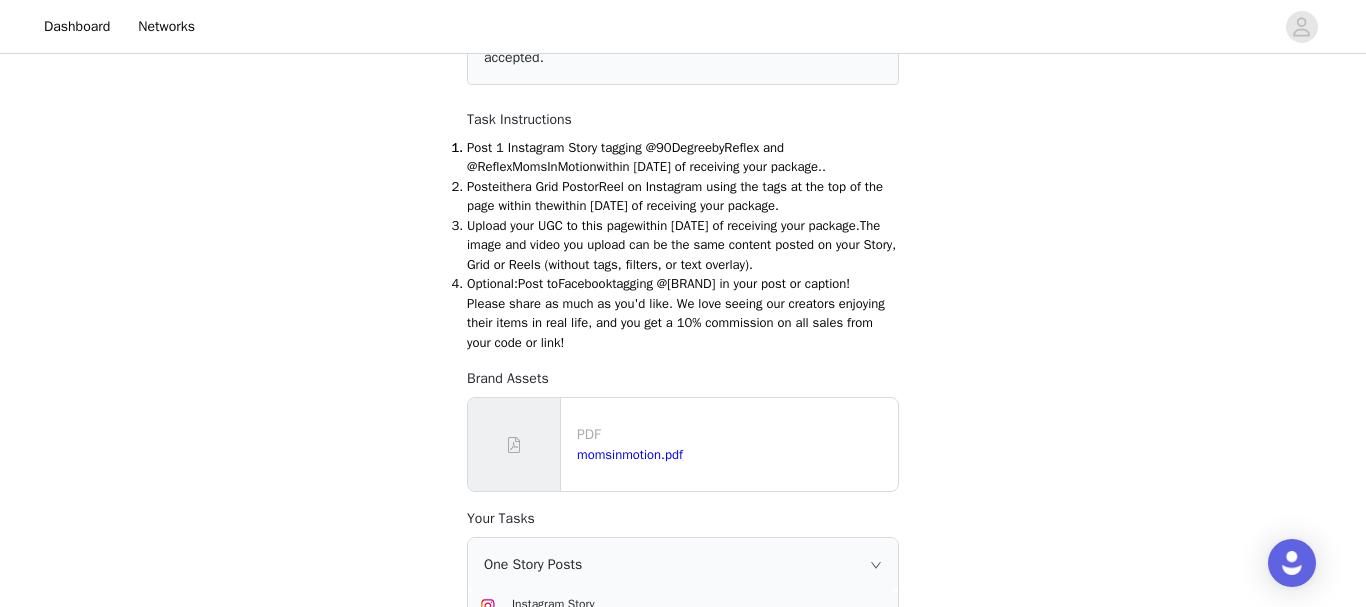 click on "STEP 3 OF 7
Posting Requirements
Please include these tags in your Reel or TikTok post.    Hashtag in the captions:    #GiftedBy90Degree, #MomsInMotion    Mention in the caption:    @[BRAND], @[BRAND]
Your TikTok invite link will be created after your proposal is accepted.
Task Instructions
Post 1 Instagram Story tagging @90DegreebyReflex and @ReflexMomsInMotion  within [DATE] of receiving your package. .
Post  either  a Grid Post  or  Reel on Instagram using the tags at the top of the page within the  within [DATE] of receiving your package.
Upload your UGC to this page  within [DATE] of receiving your package.  The image and video you upload can be the same content posted on your Story, Grid or Reels (without tags, filters, or text overlay).
Optional:  Post to  Facebook  tagging @90DegreeByReflex in your post or caption!
PDF" at bounding box center (683, 653) 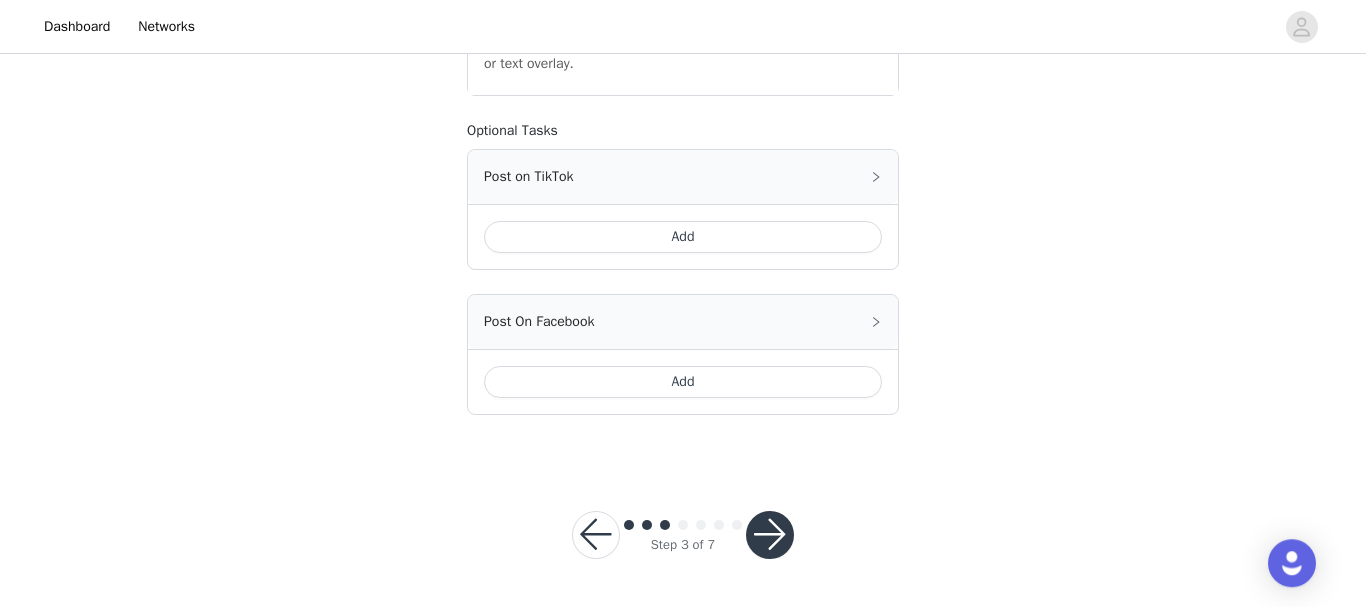 scroll, scrollTop: 1460, scrollLeft: 0, axis: vertical 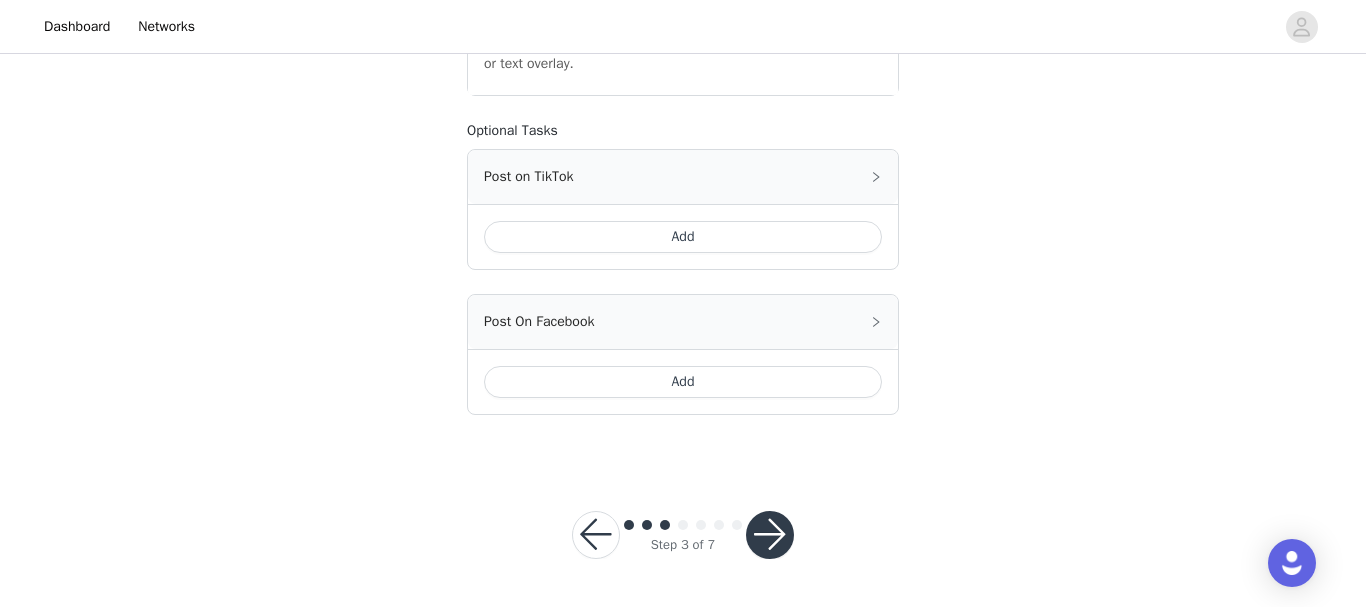 click at bounding box center [770, 535] 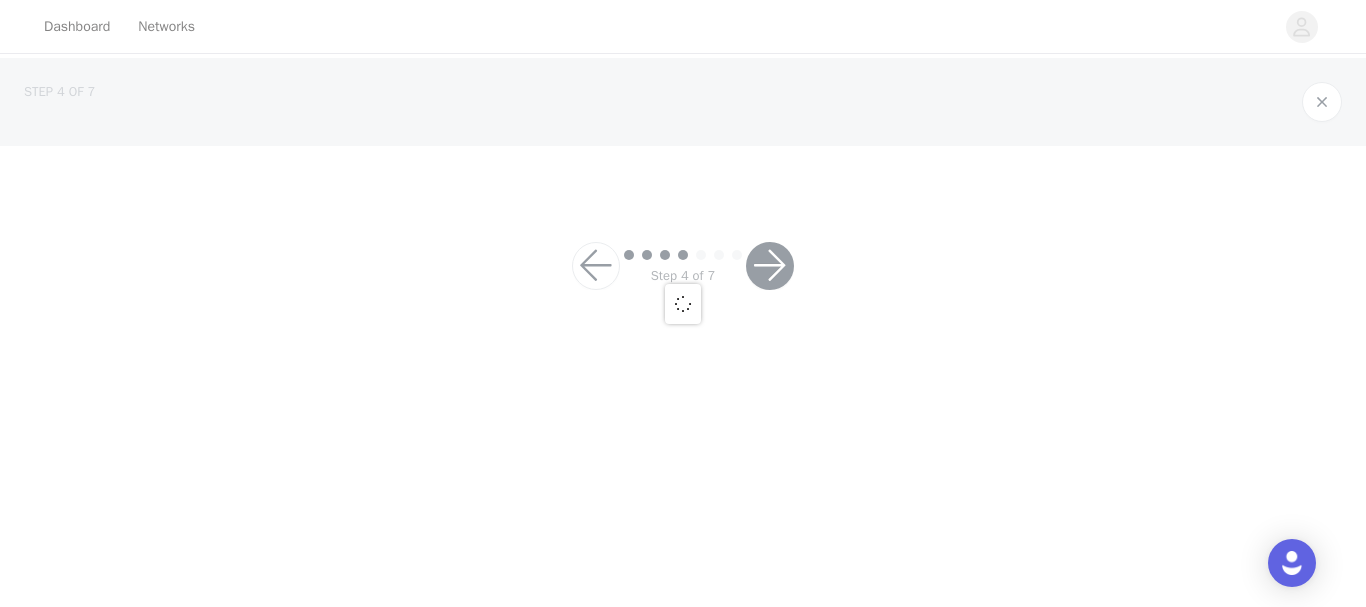 scroll, scrollTop: 0, scrollLeft: 0, axis: both 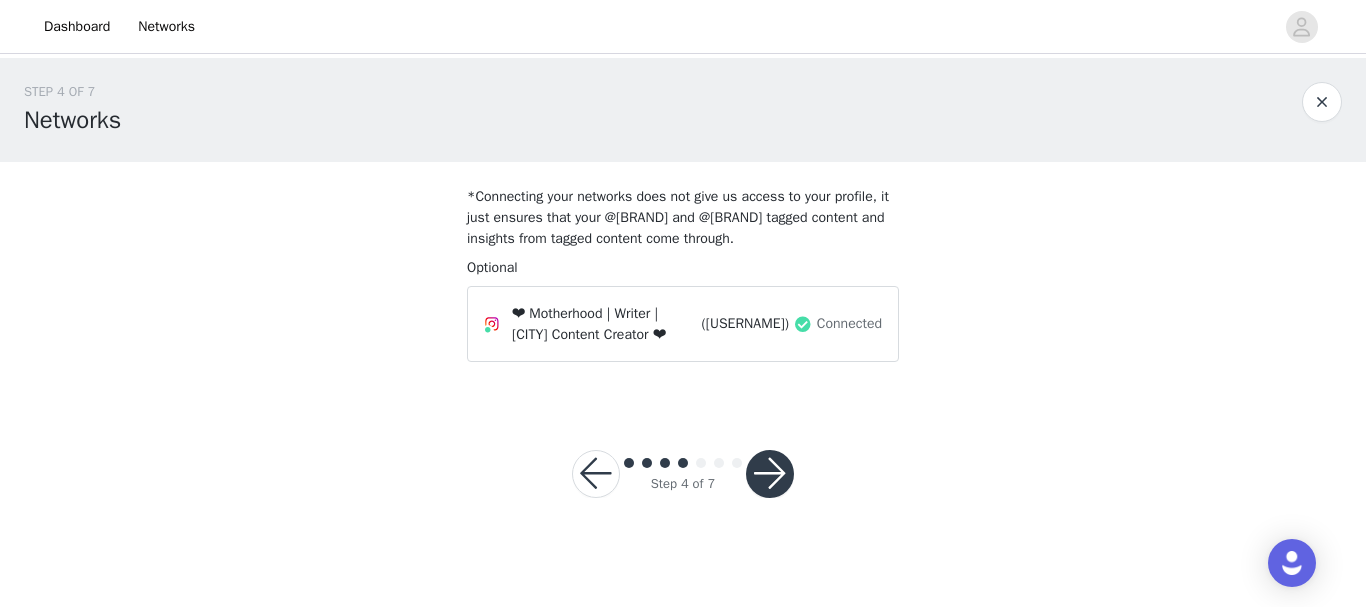 click at bounding box center [770, 474] 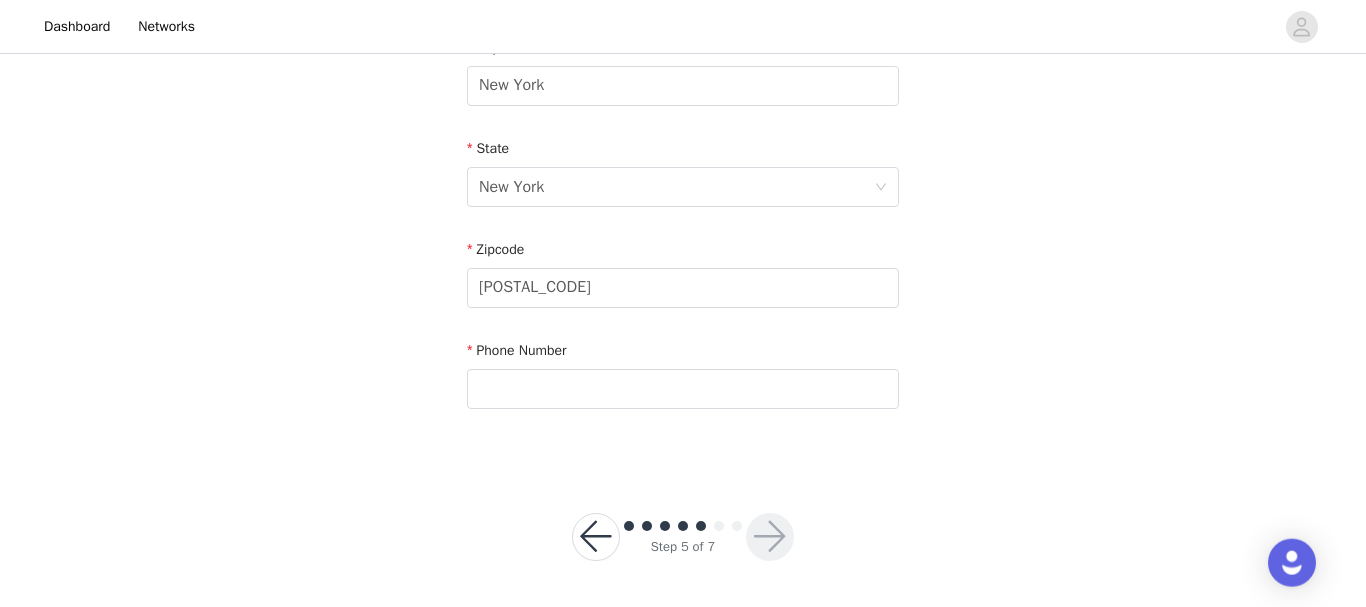 scroll, scrollTop: 757, scrollLeft: 0, axis: vertical 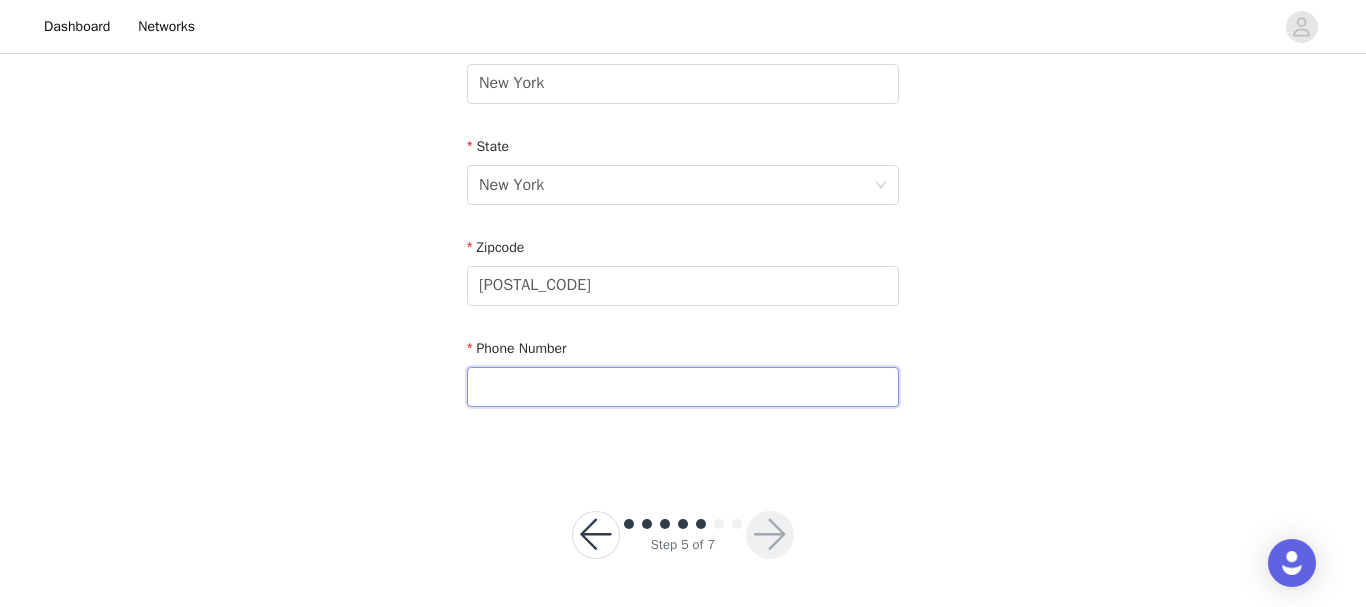 click at bounding box center (683, 387) 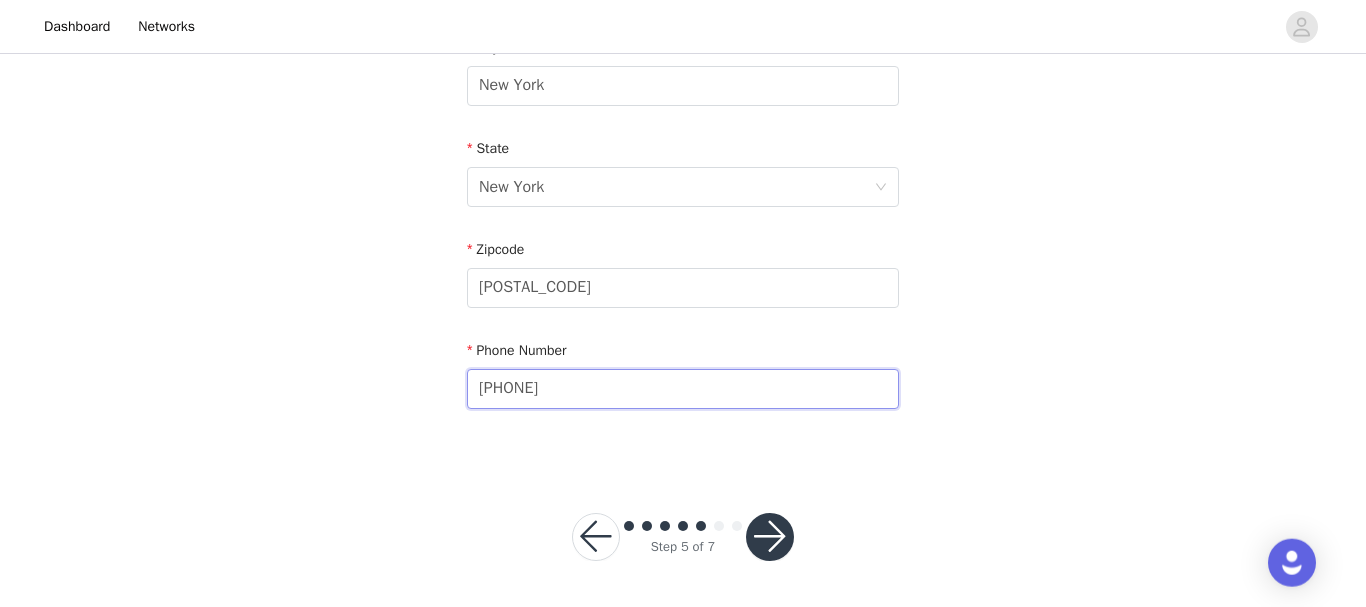 scroll, scrollTop: 757, scrollLeft: 0, axis: vertical 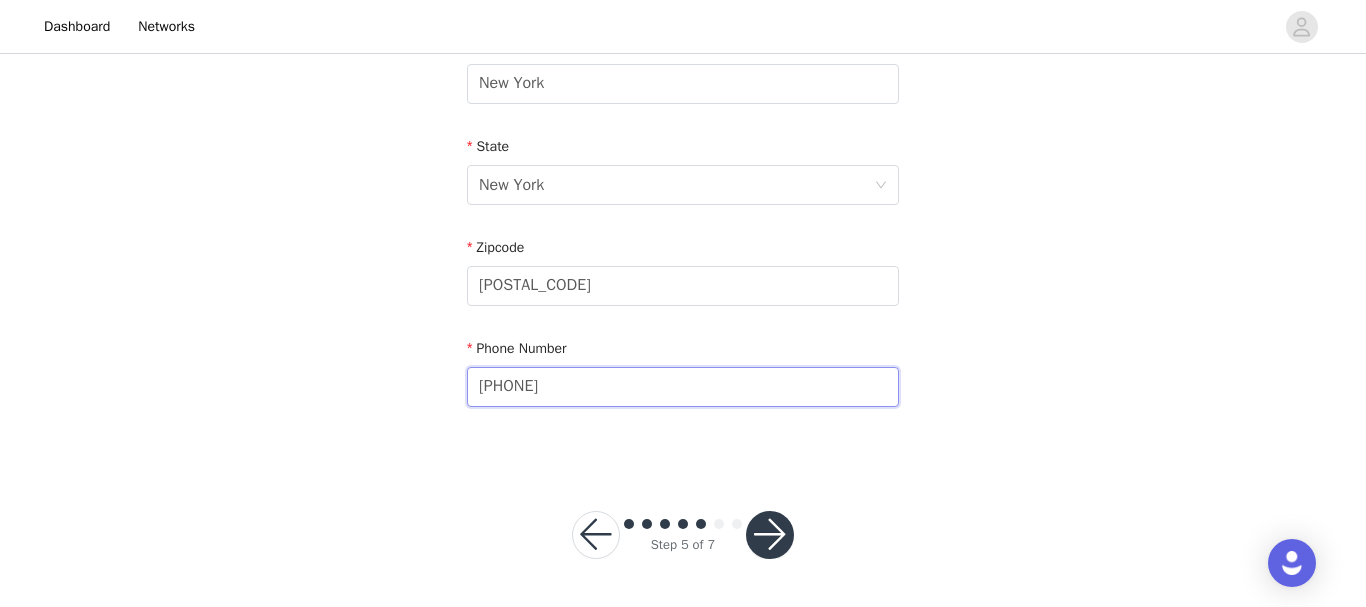 type on "[PHONE]" 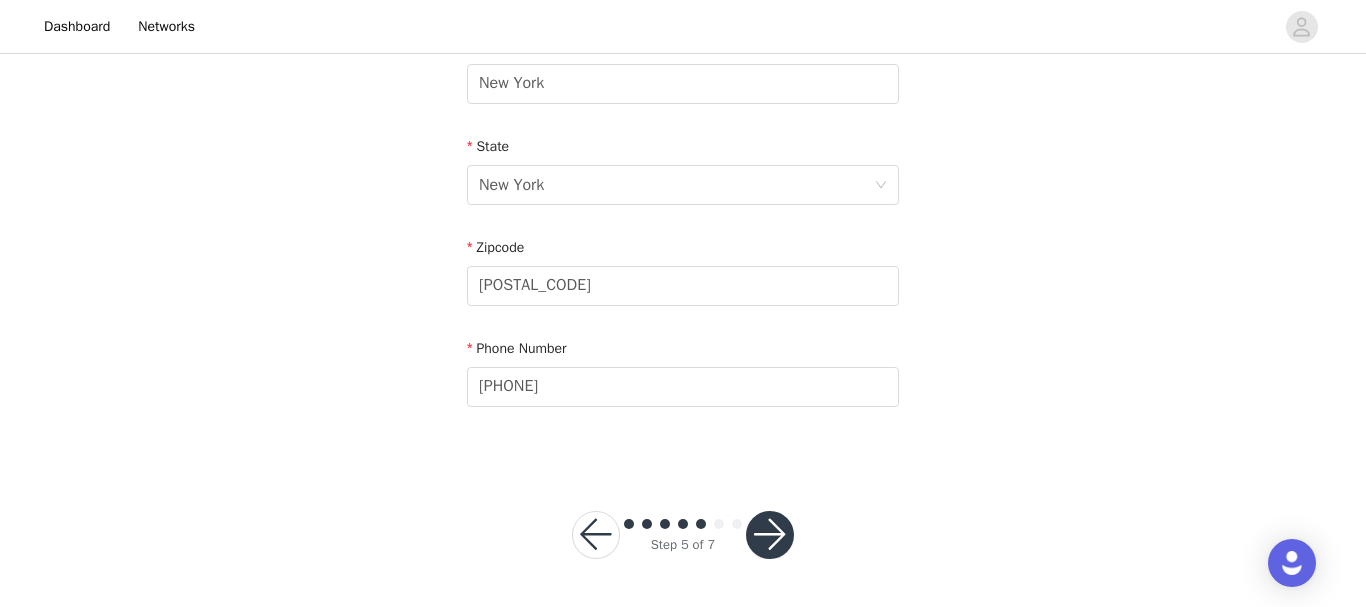 click at bounding box center [770, 535] 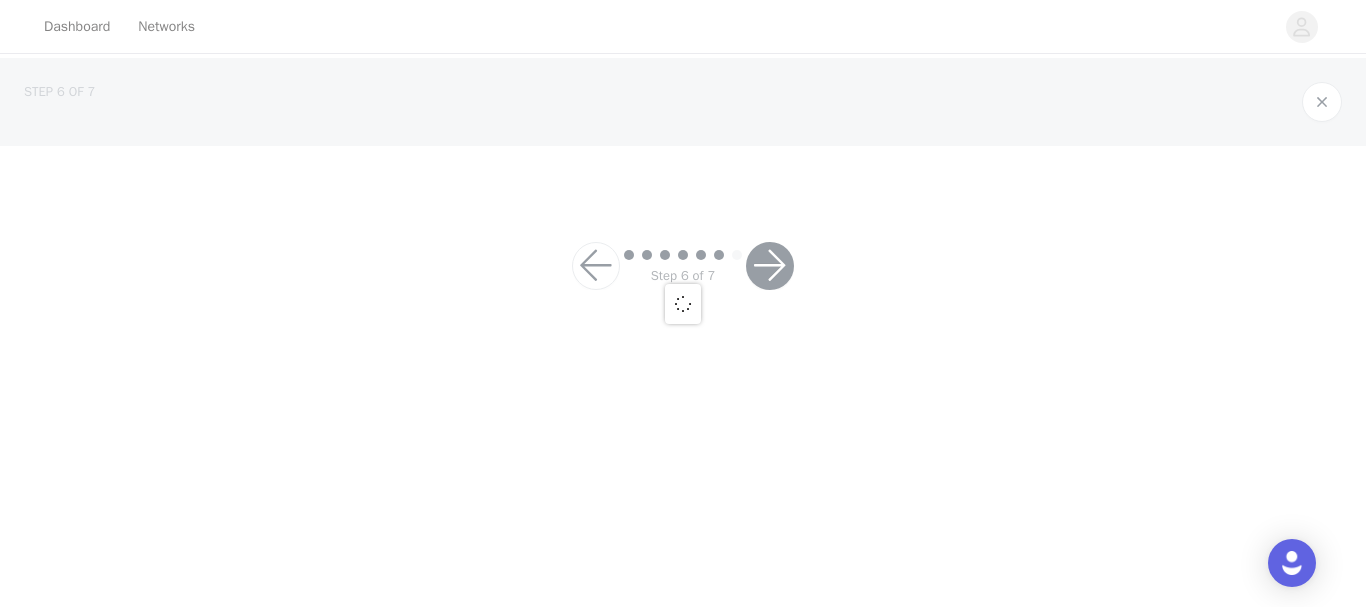 scroll, scrollTop: 0, scrollLeft: 0, axis: both 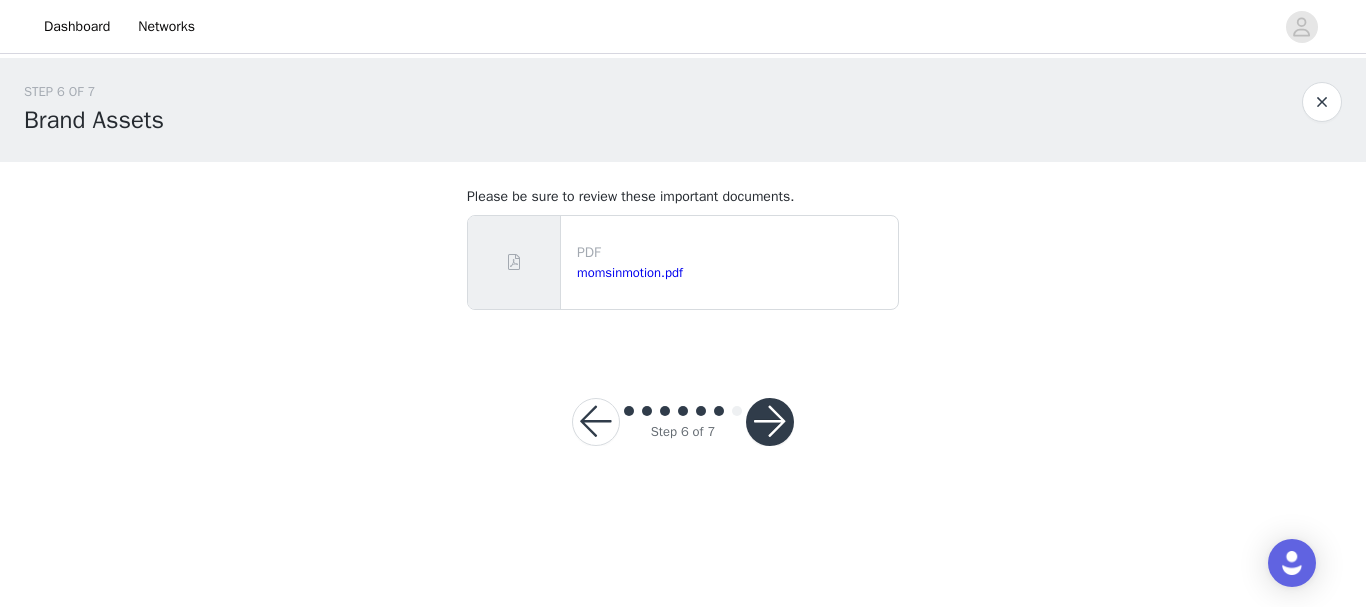 click at bounding box center (770, 422) 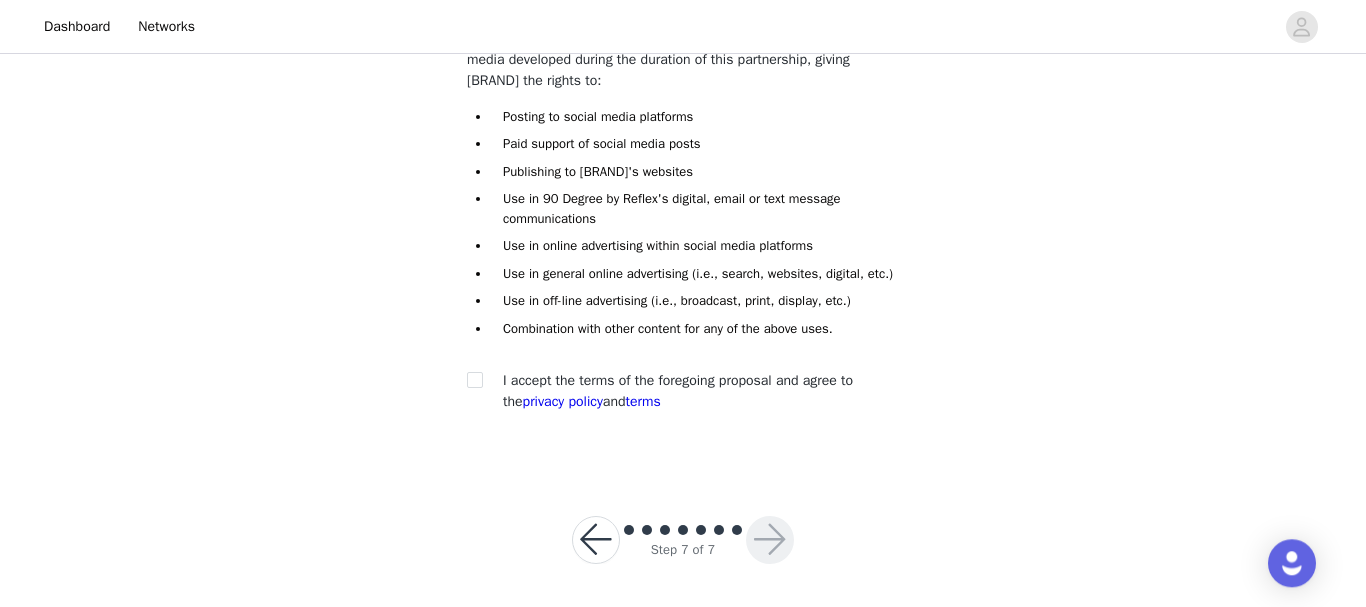 scroll, scrollTop: 204, scrollLeft: 0, axis: vertical 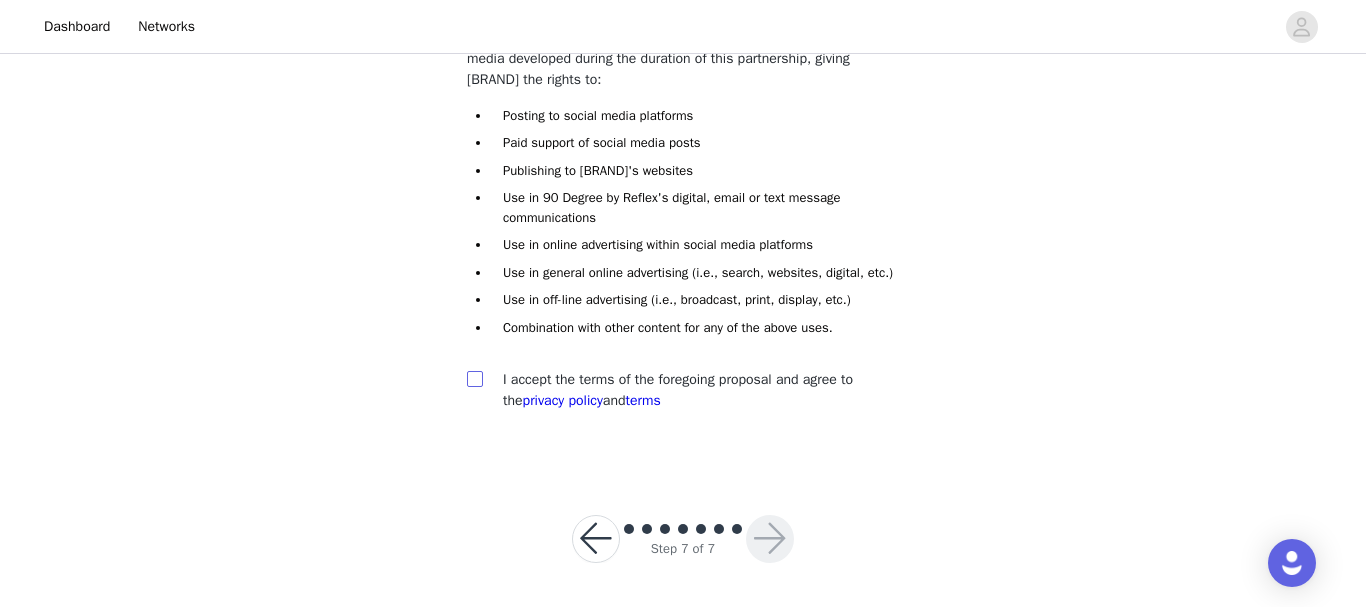click at bounding box center [474, 378] 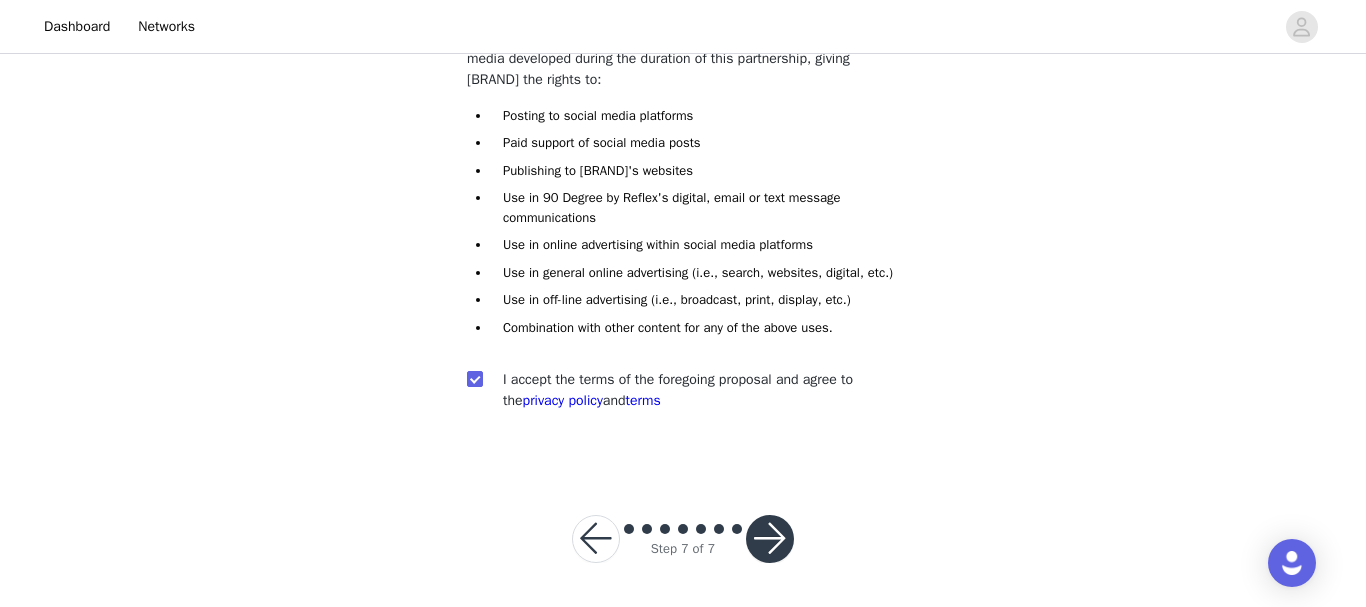 click at bounding box center (770, 539) 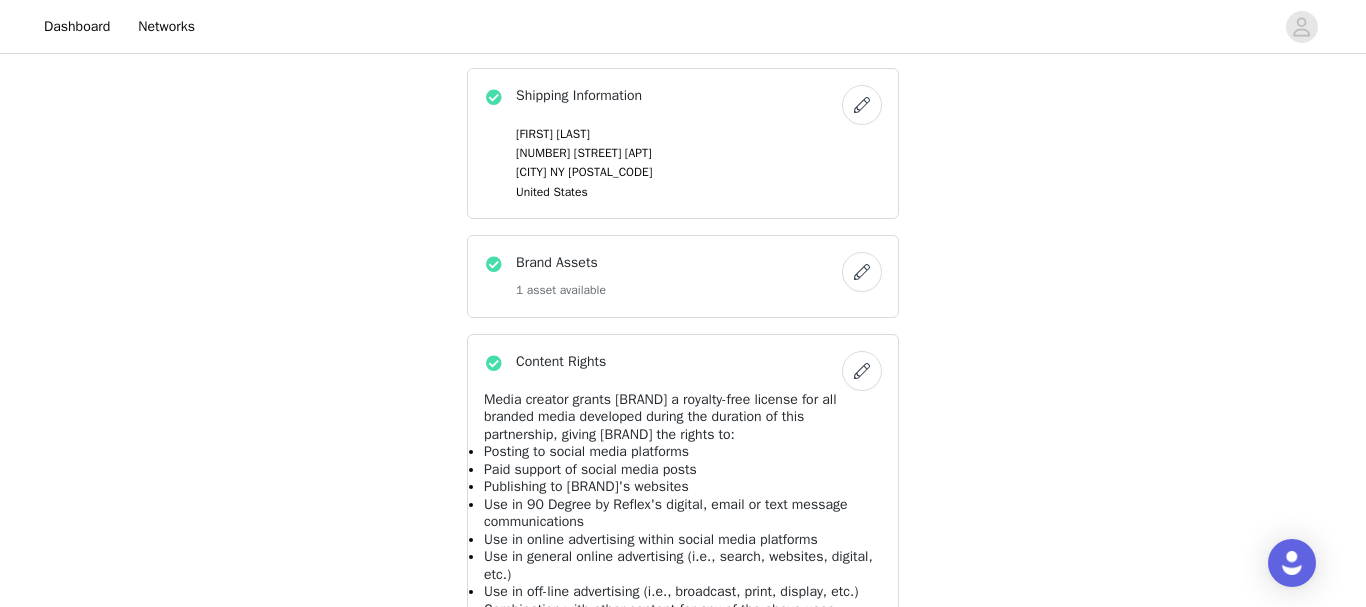 scroll, scrollTop: 1498, scrollLeft: 0, axis: vertical 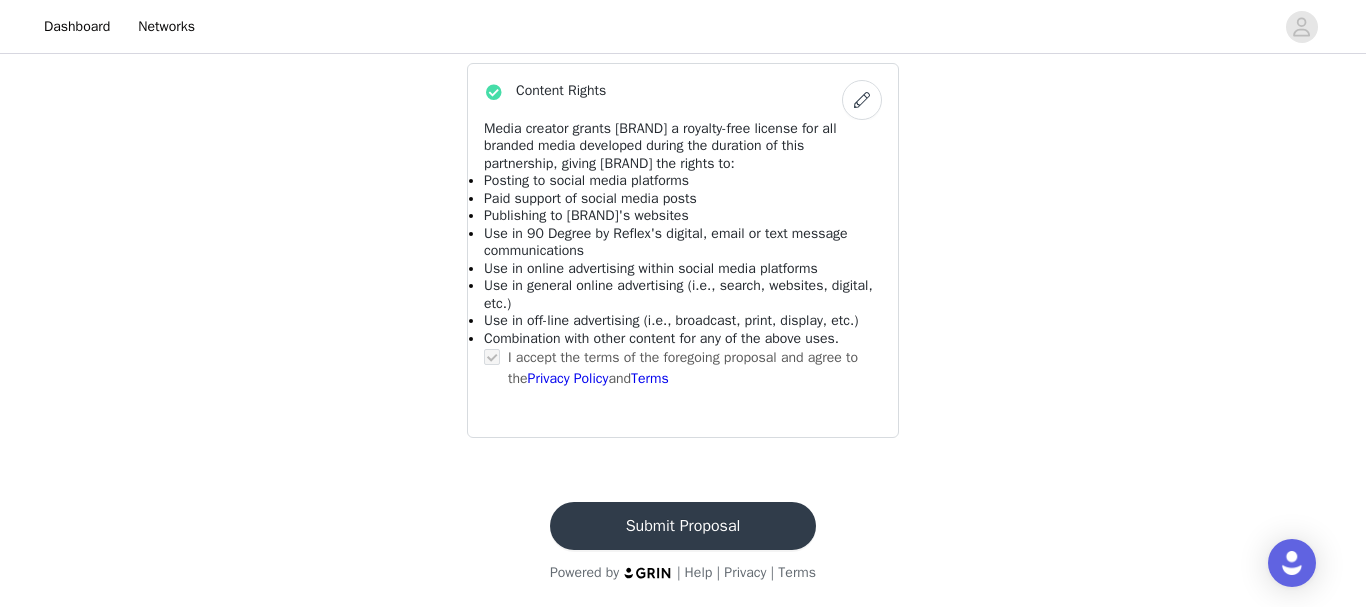 click on "Submit Proposal" at bounding box center [683, 526] 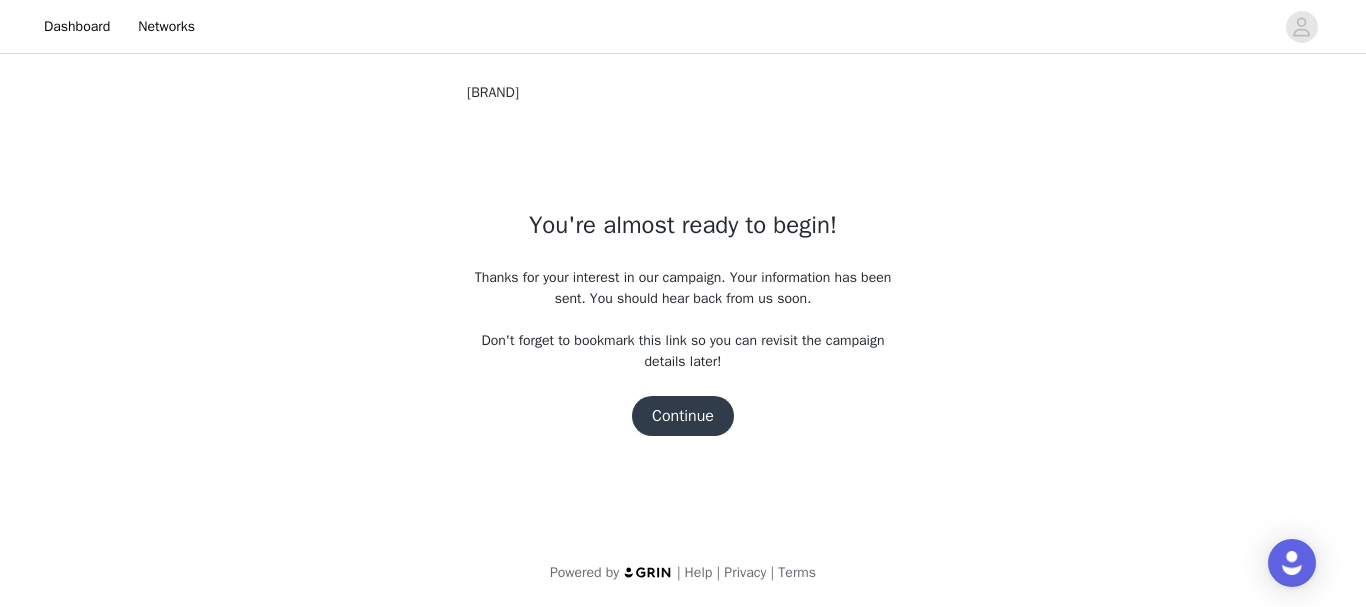 scroll, scrollTop: 0, scrollLeft: 0, axis: both 